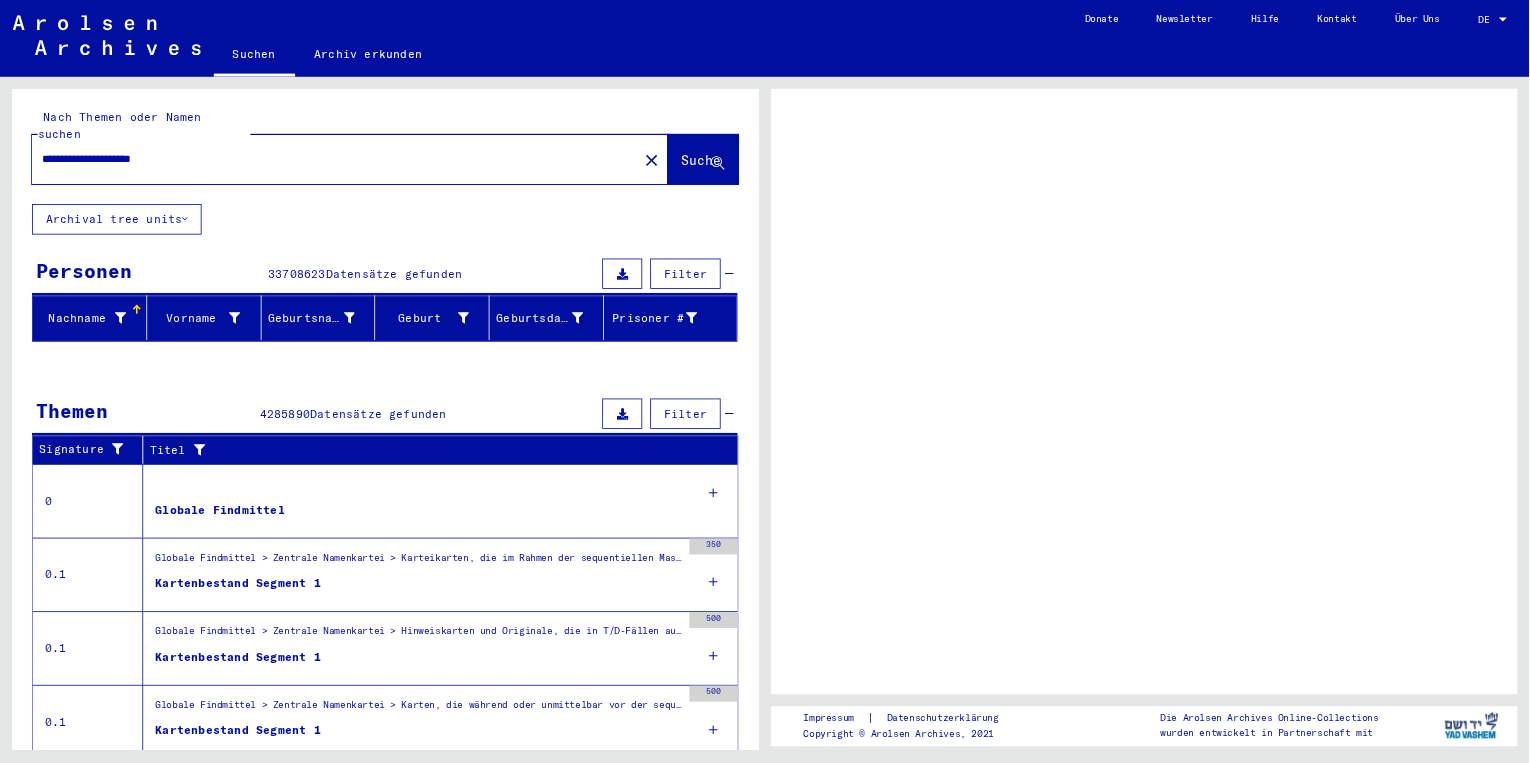 scroll, scrollTop: 0, scrollLeft: 0, axis: both 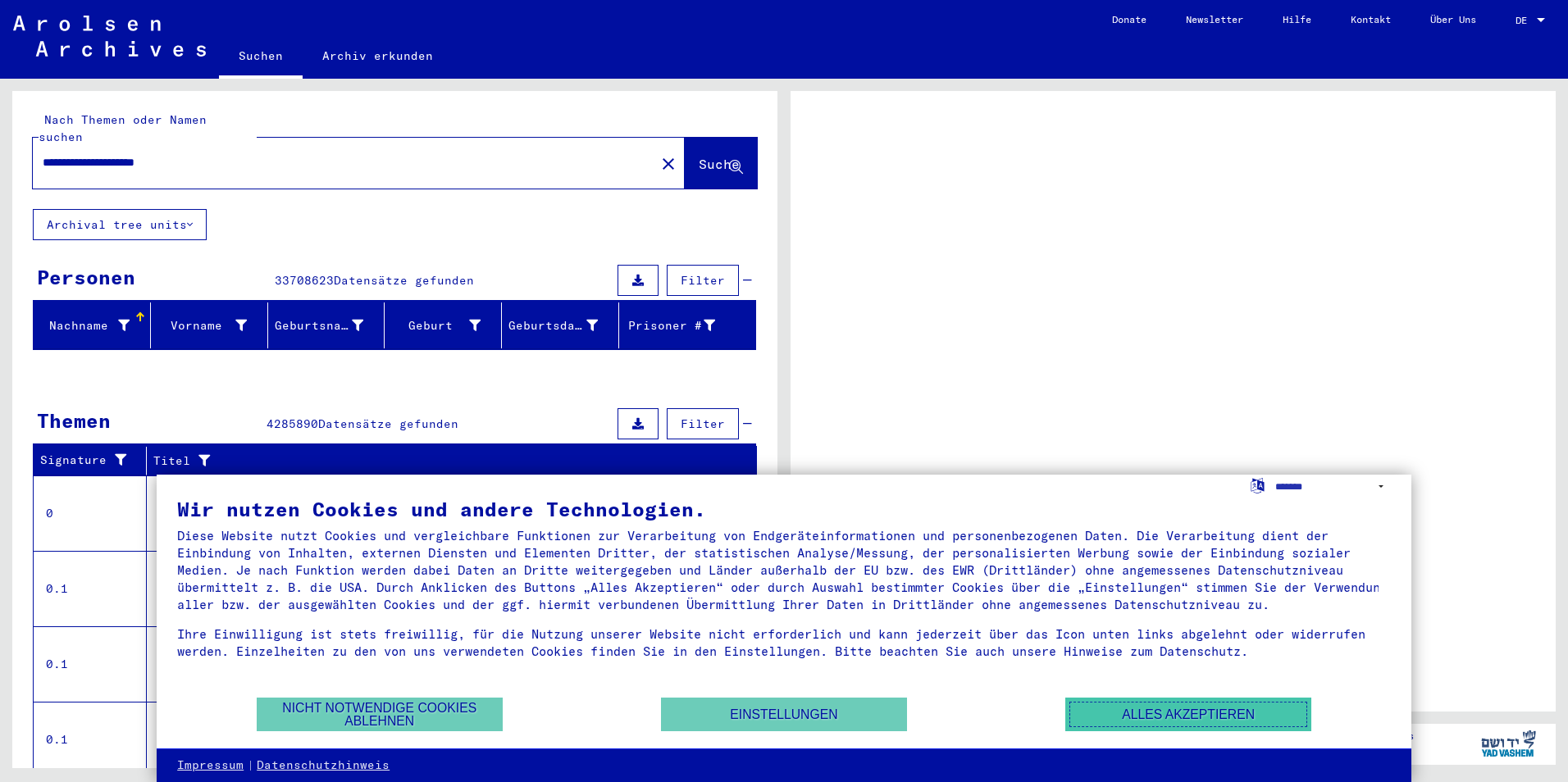 click on "Alles akzeptieren" at bounding box center (1188, 714) 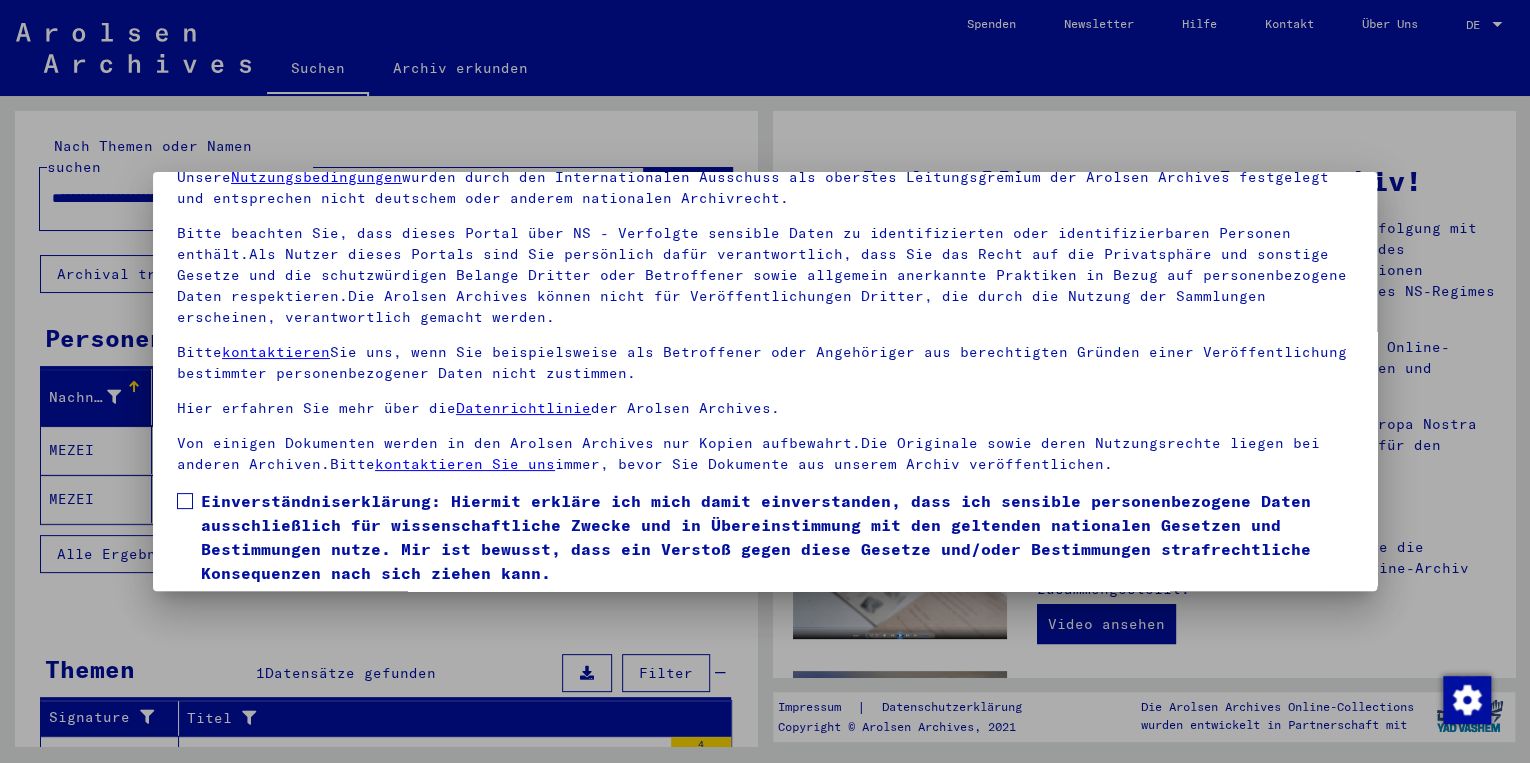 scroll, scrollTop: 0, scrollLeft: 0, axis: both 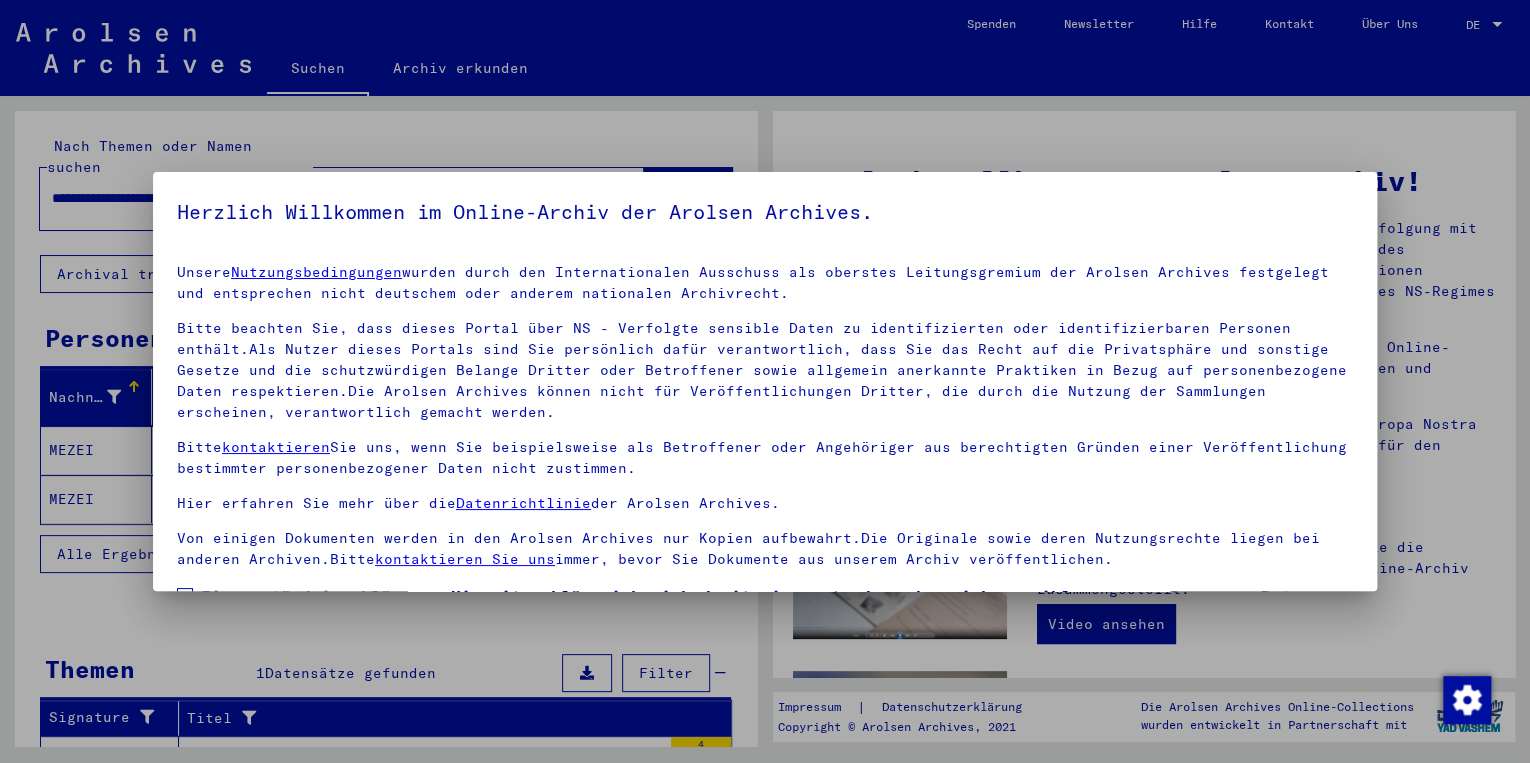 click on "Unsere  Nutzungsbedingungen  wurden durch den Internationalen Ausschuss als oberstes Leitungsgremium der Arolsen Archives festgelegt und entsprechen nicht deutschem oder anderem nationalen Archivrecht." at bounding box center (765, 283) 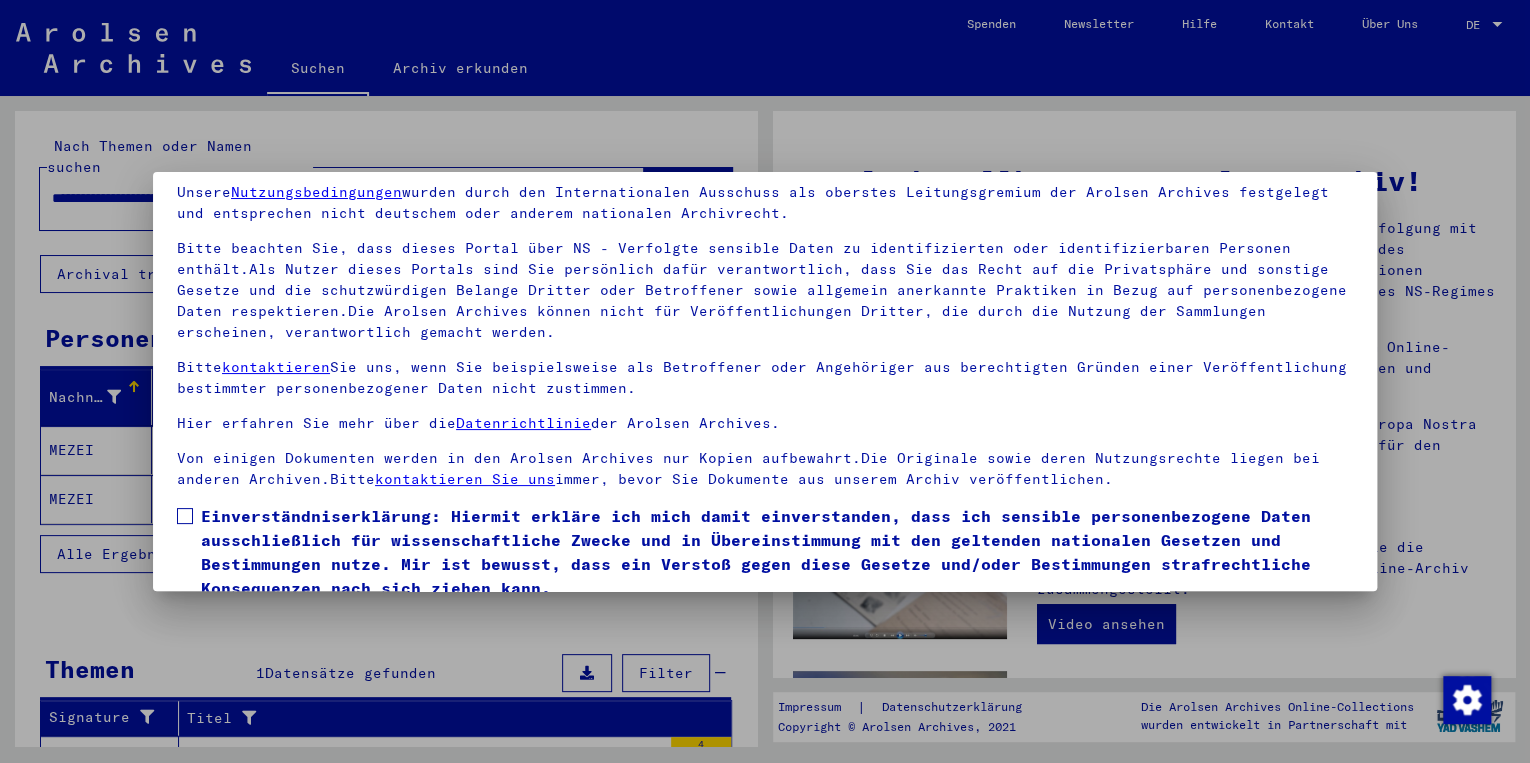 scroll, scrollTop: 160, scrollLeft: 0, axis: vertical 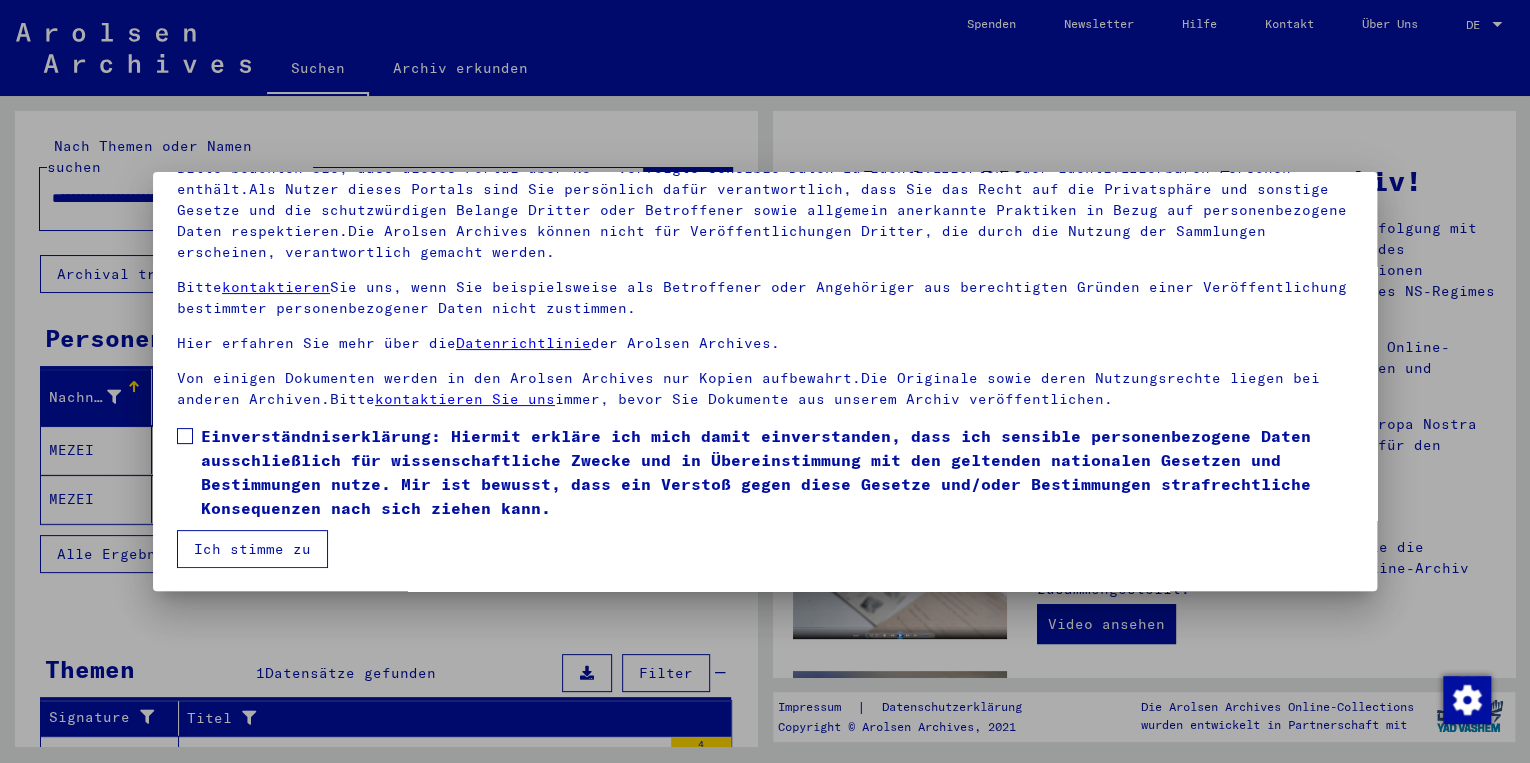 click at bounding box center [185, 436] 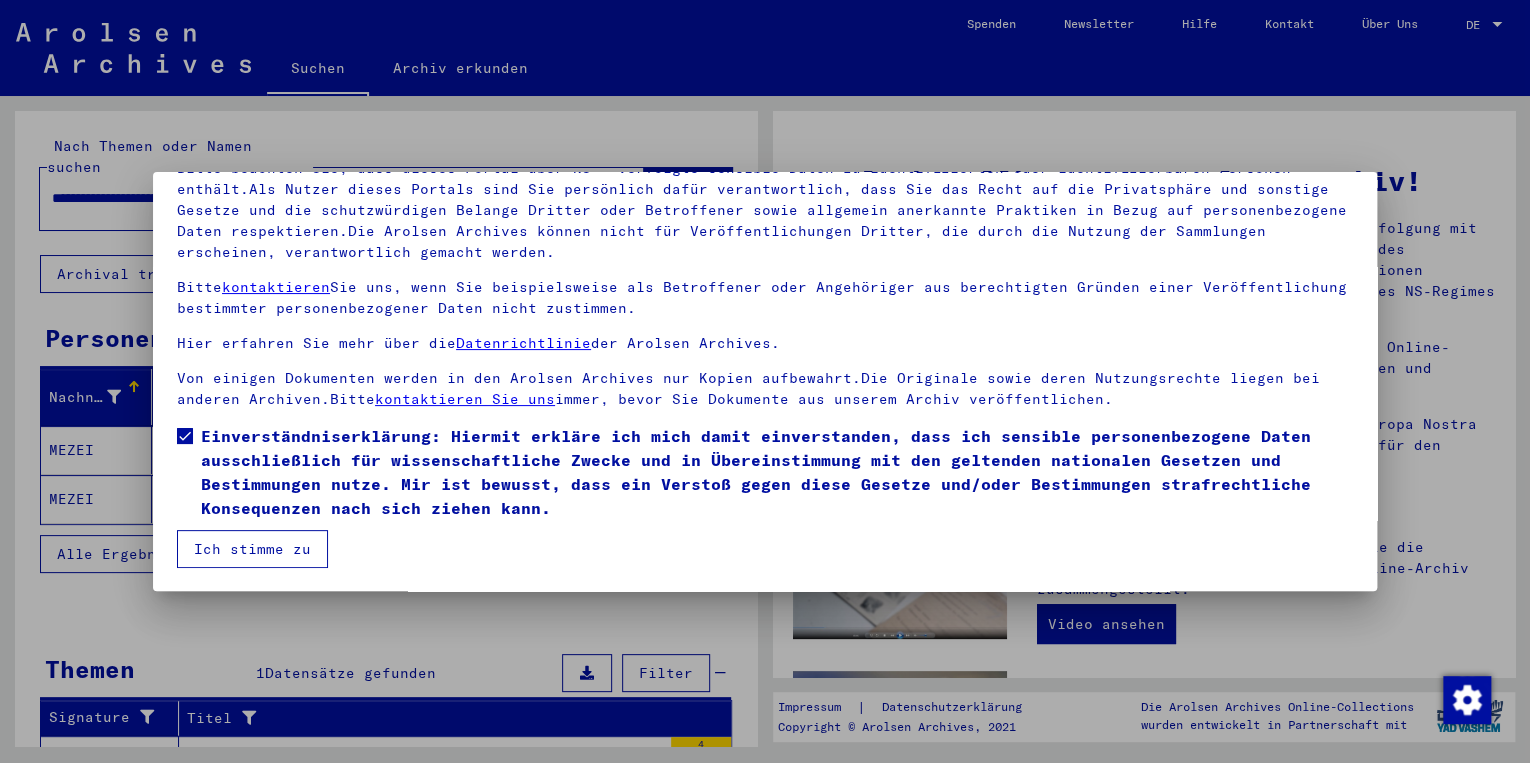 click on "Ich stimme zu" at bounding box center (252, 549) 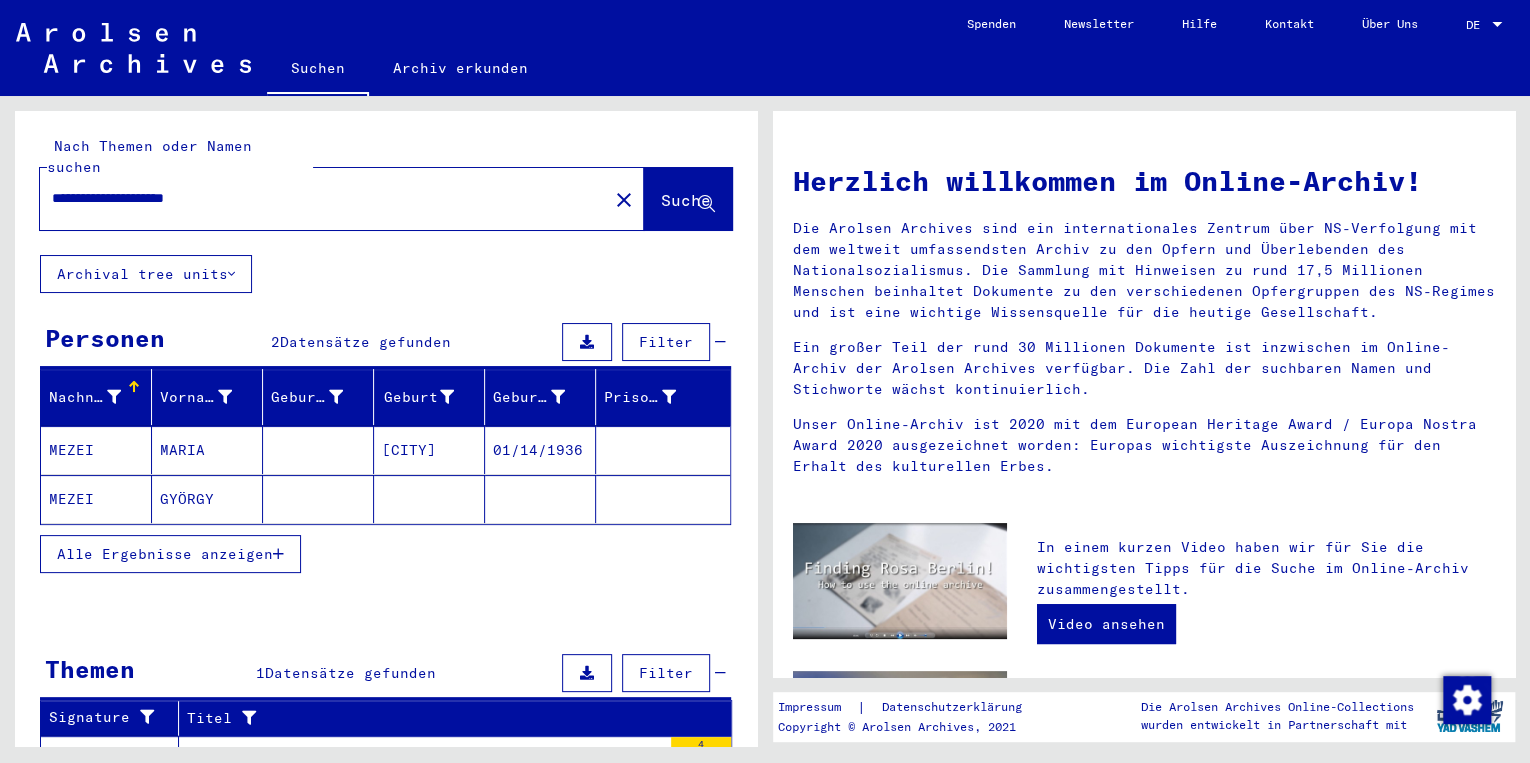 click on "MEZEI" at bounding box center (96, 499) 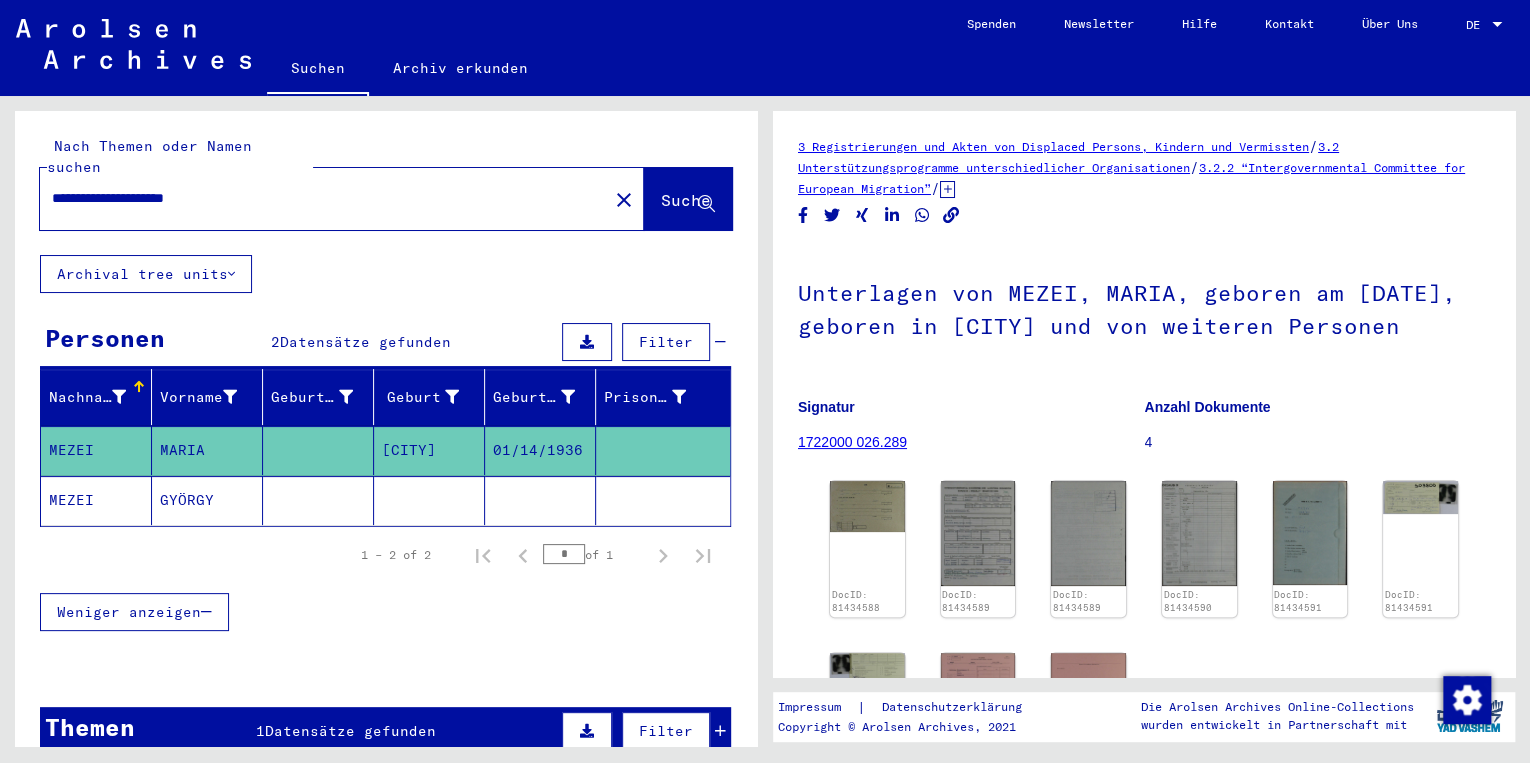 scroll, scrollTop: 0, scrollLeft: 0, axis: both 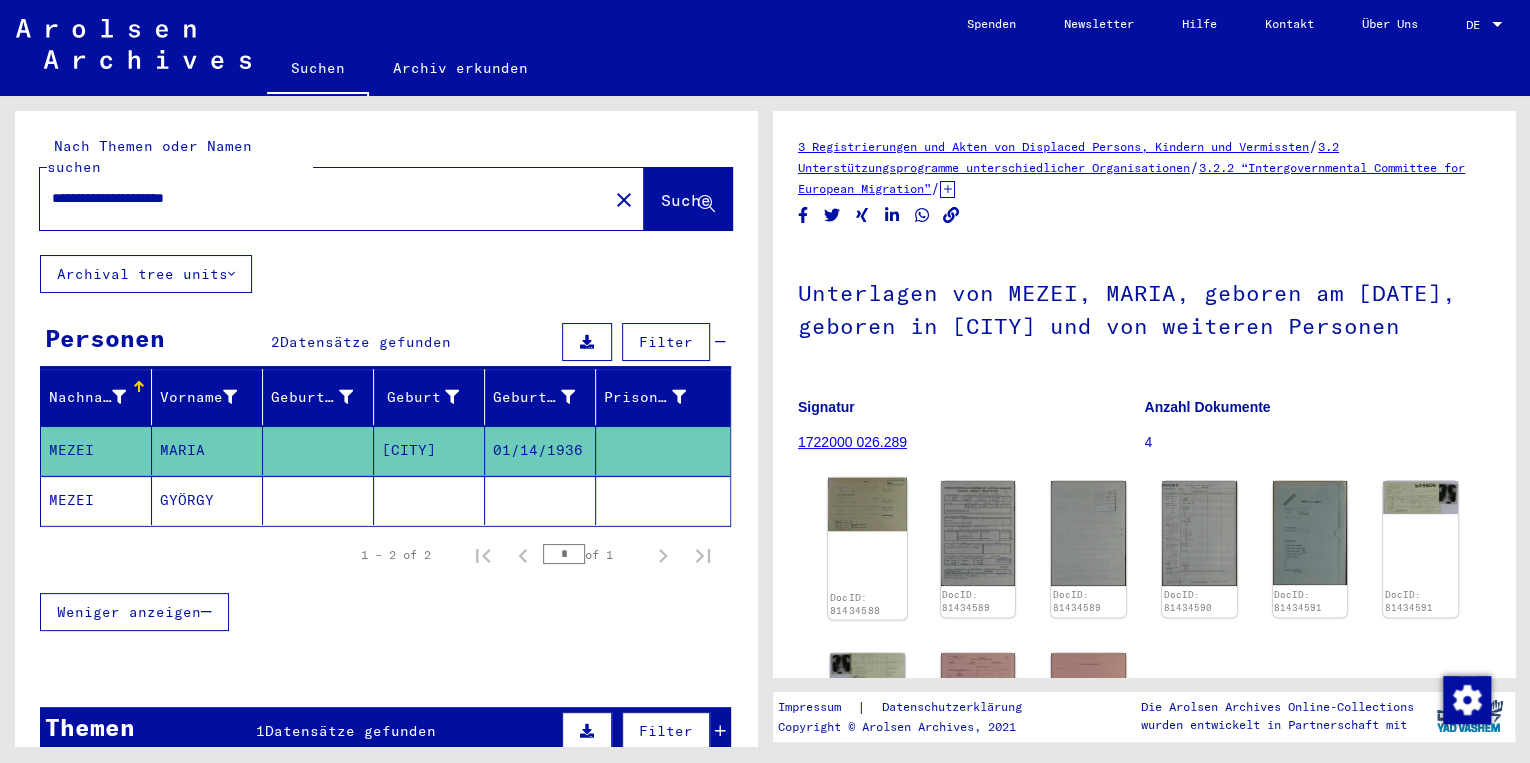 click 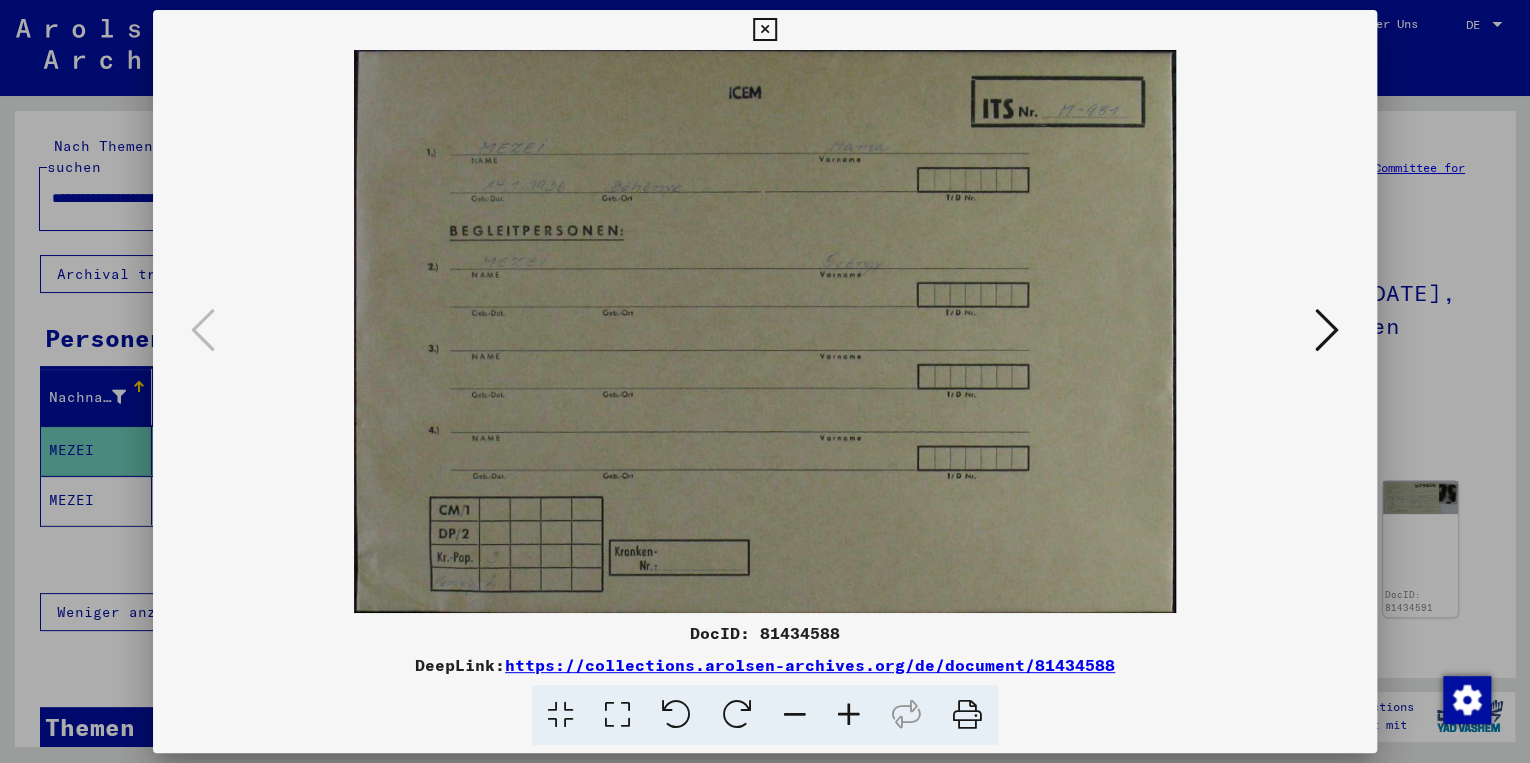 type 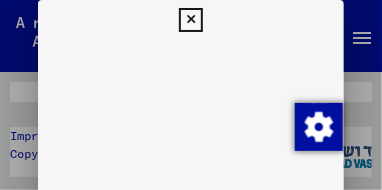 click at bounding box center [190, 20] 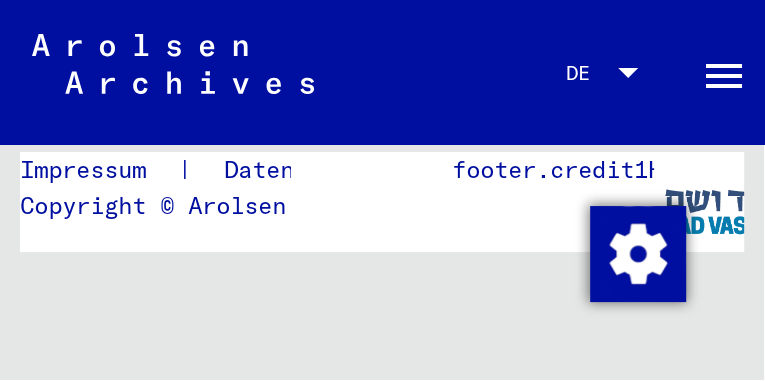 scroll, scrollTop: 30, scrollLeft: 0, axis: vertical 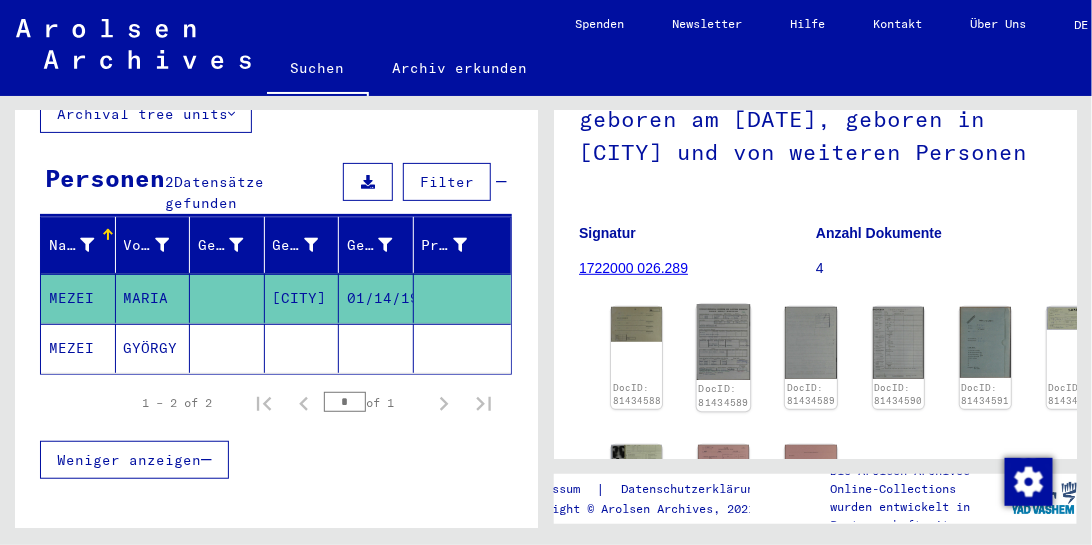 click 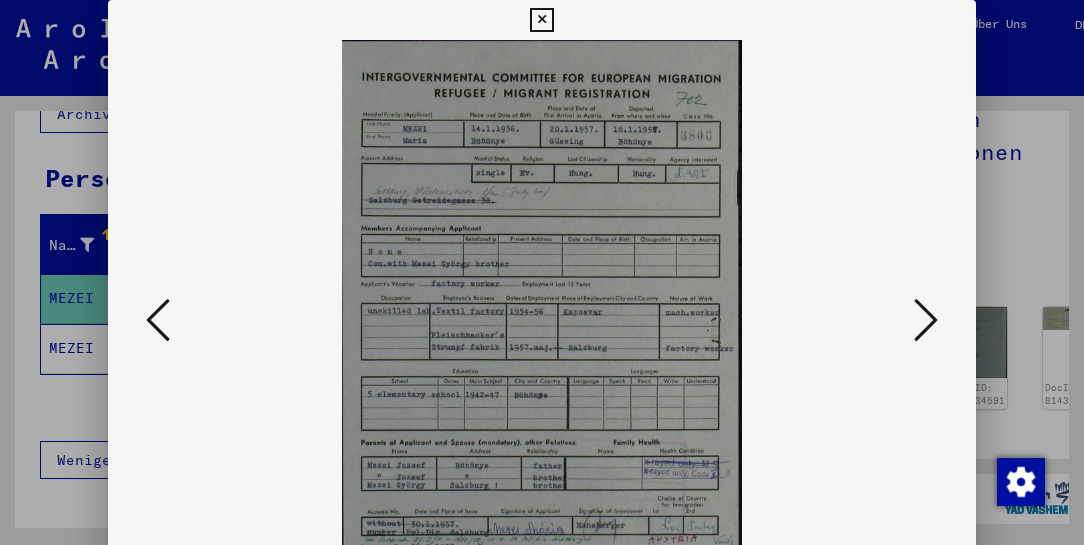 type 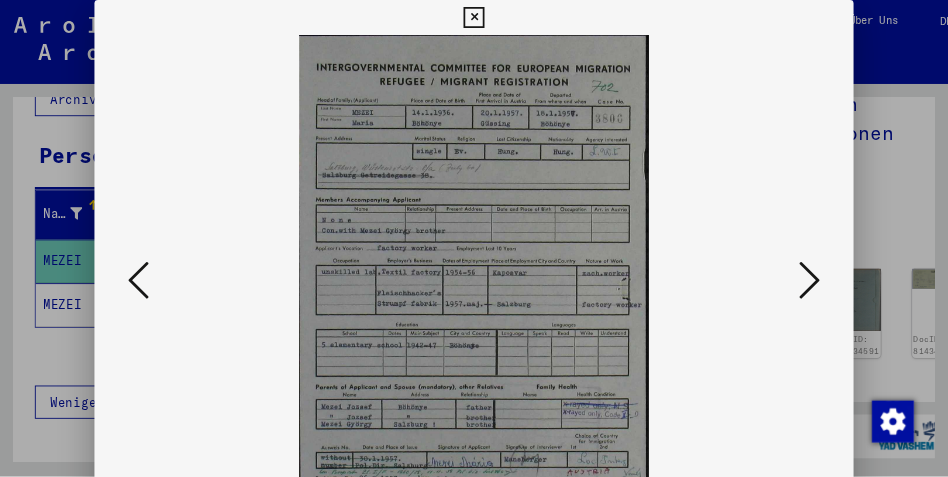 scroll, scrollTop: 160, scrollLeft: 0, axis: vertical 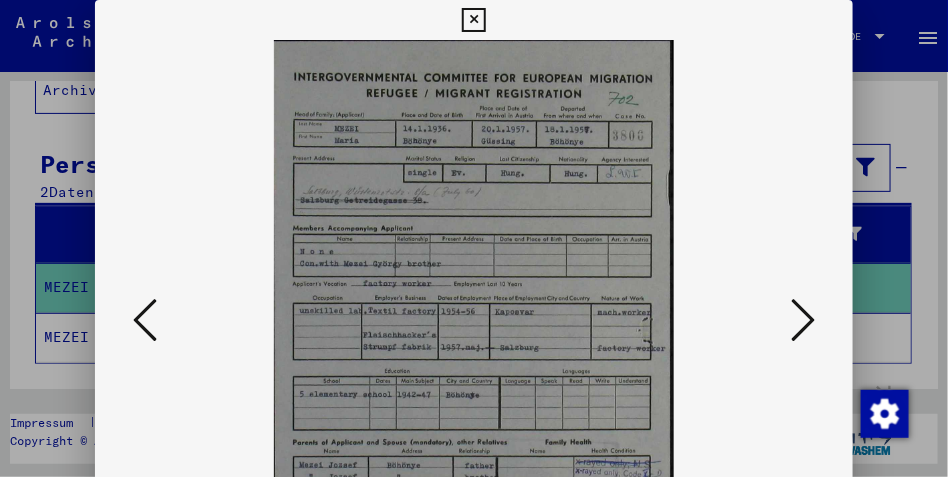 drag, startPoint x: 942, startPoint y: 163, endPoint x: 940, endPoint y: 221, distance: 58.034473 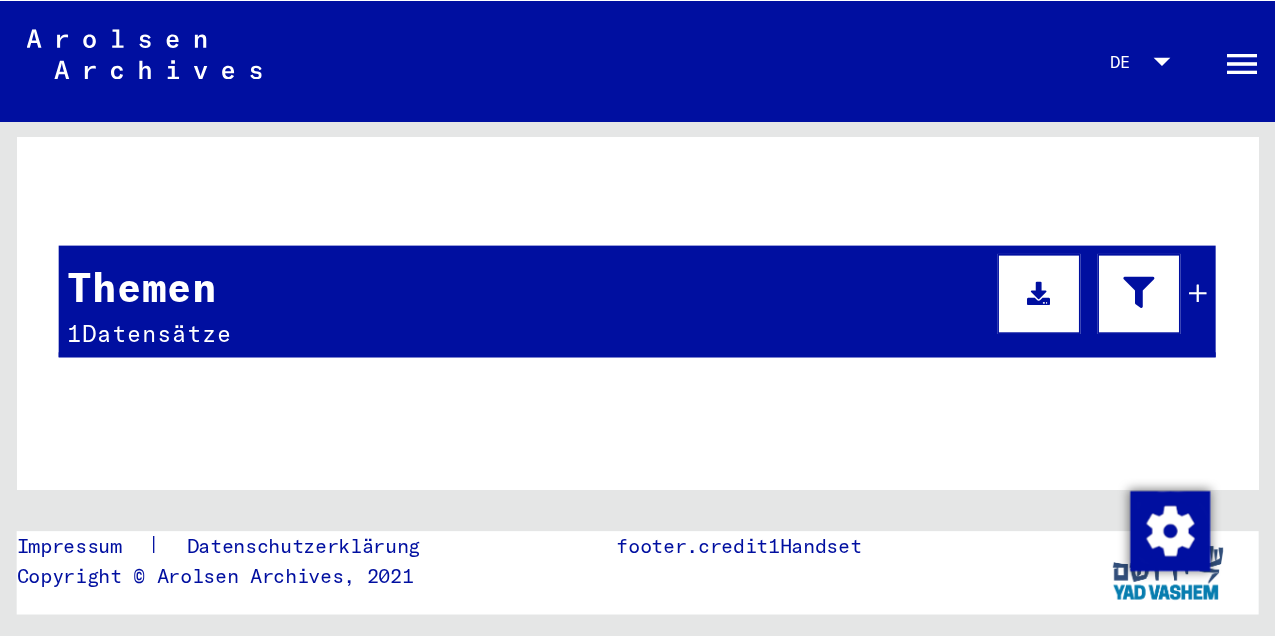 scroll, scrollTop: 282, scrollLeft: 0, axis: vertical 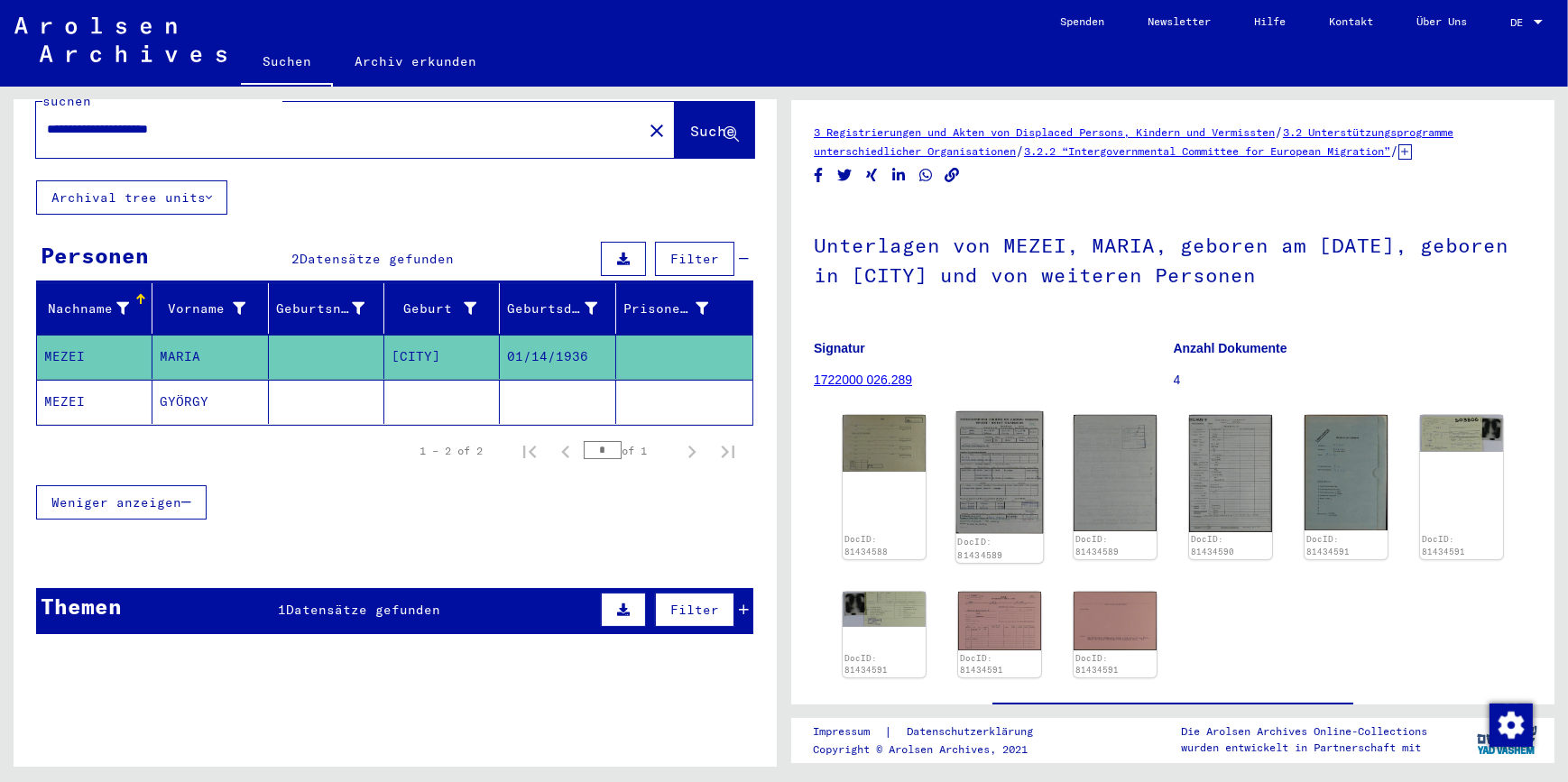 click 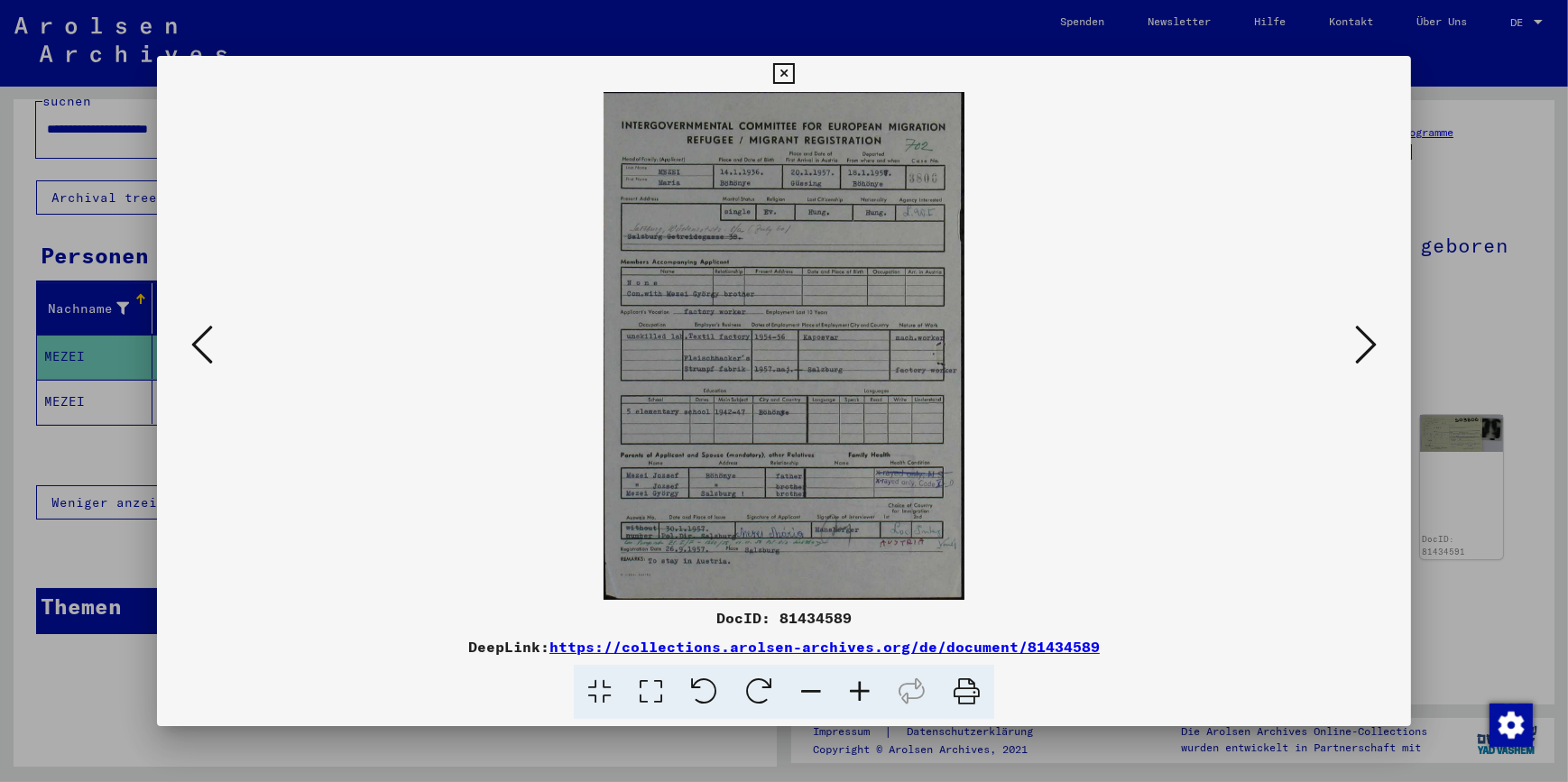 type 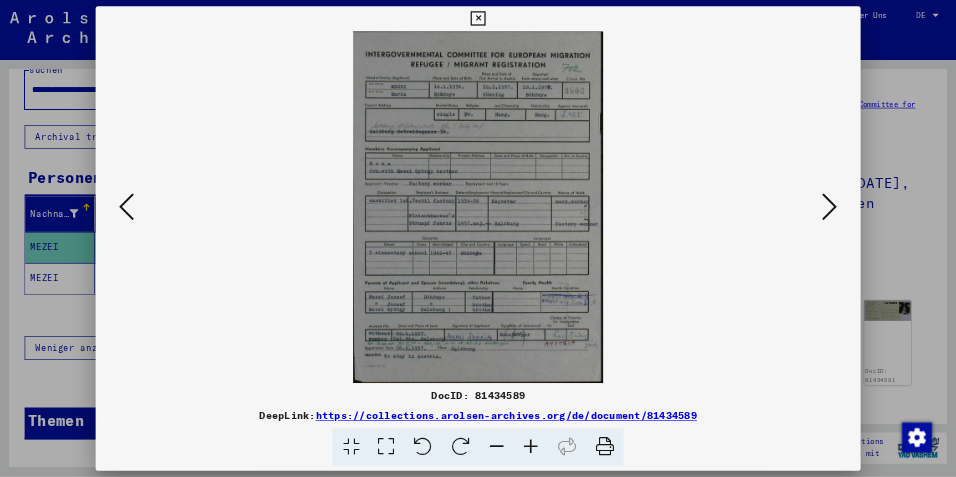 scroll, scrollTop: 55, scrollLeft: 0, axis: vertical 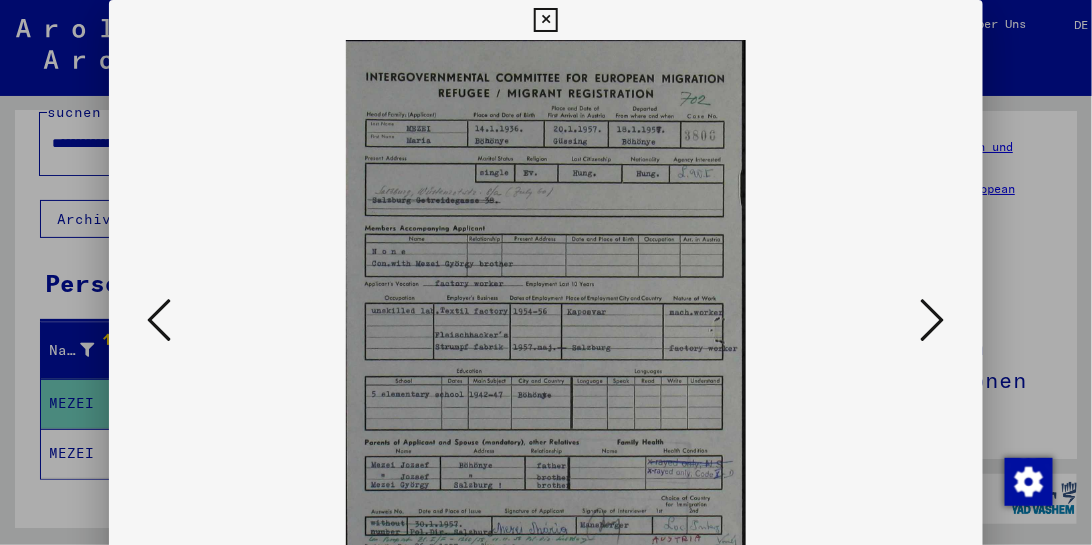 drag, startPoint x: 834, startPoint y: 307, endPoint x: 832, endPoint y: 221, distance: 86.023254 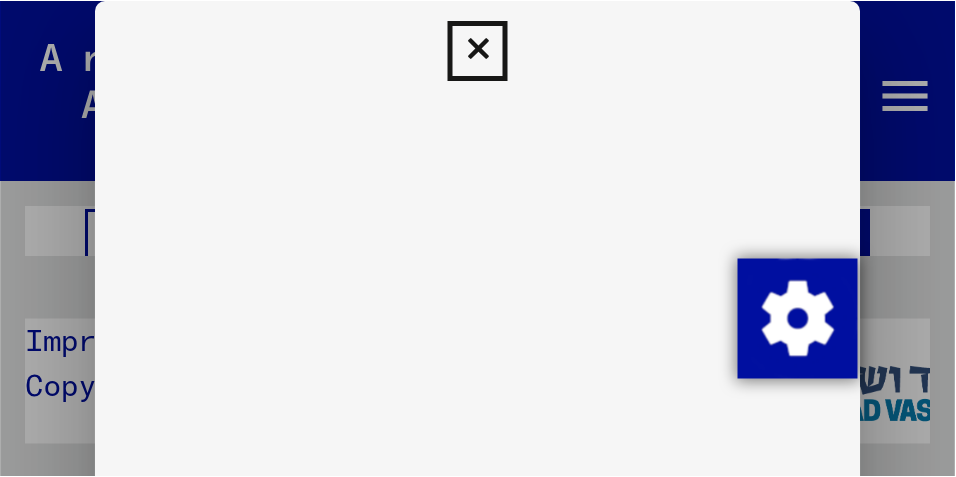 scroll, scrollTop: 55, scrollLeft: 0, axis: vertical 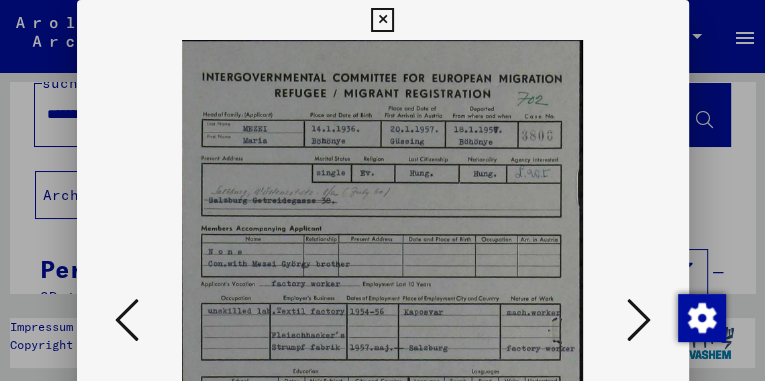 drag, startPoint x: 446, startPoint y: 210, endPoint x: 429, endPoint y: 32, distance: 178.80995 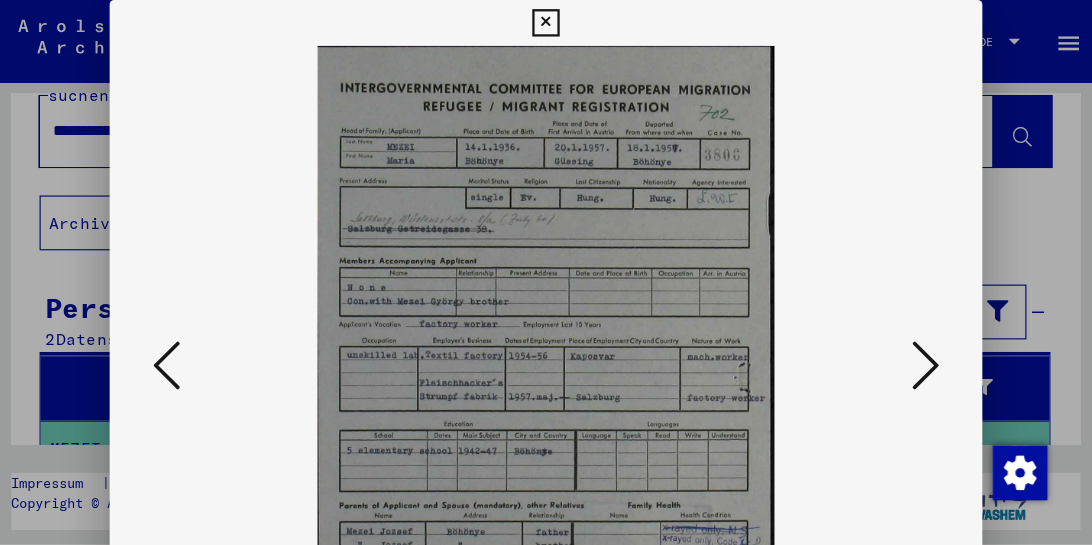 scroll, scrollTop: 55, scrollLeft: 0, axis: vertical 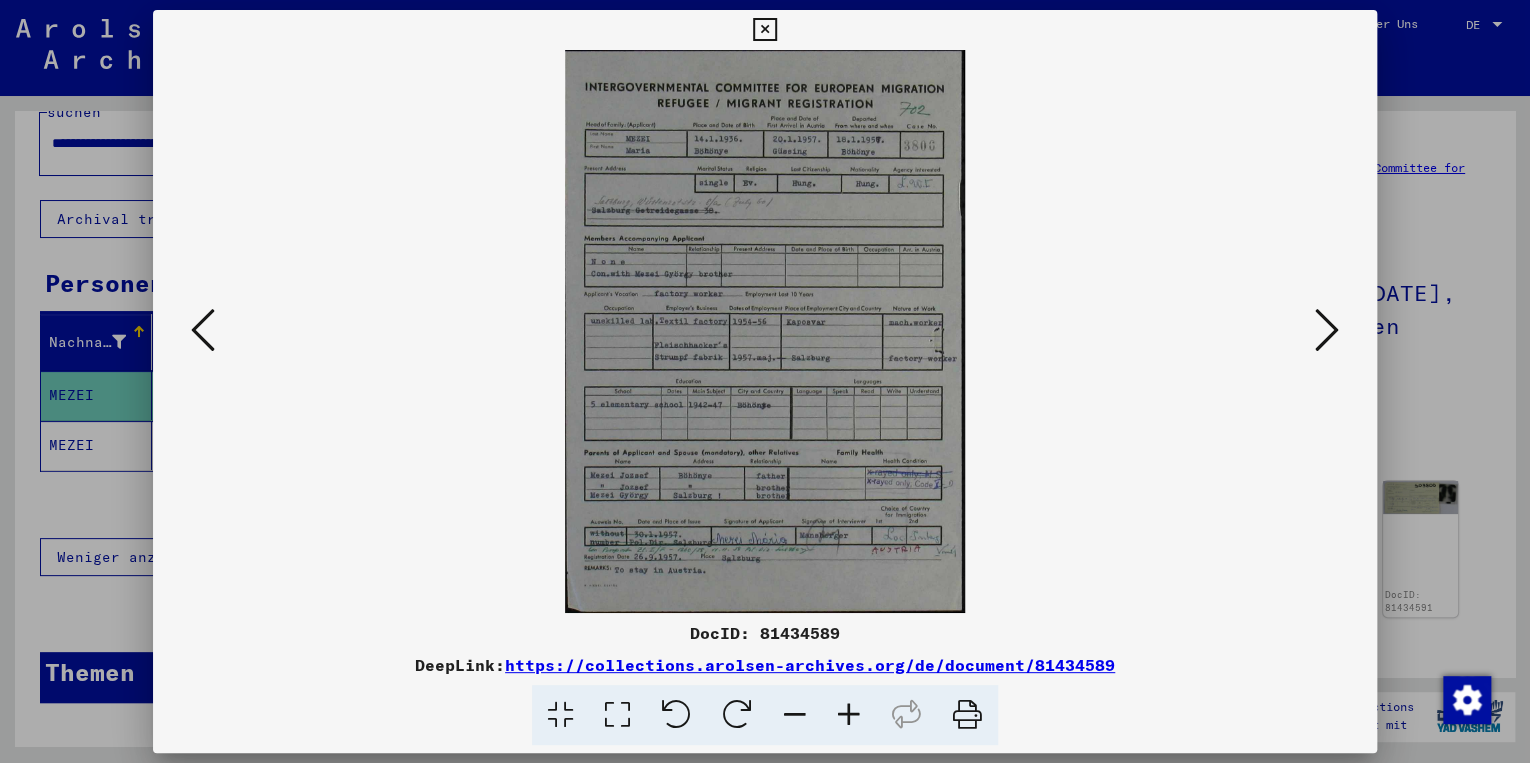 click on "https://collections.arolsen-archives.org/de/document/81434589" at bounding box center [810, 665] 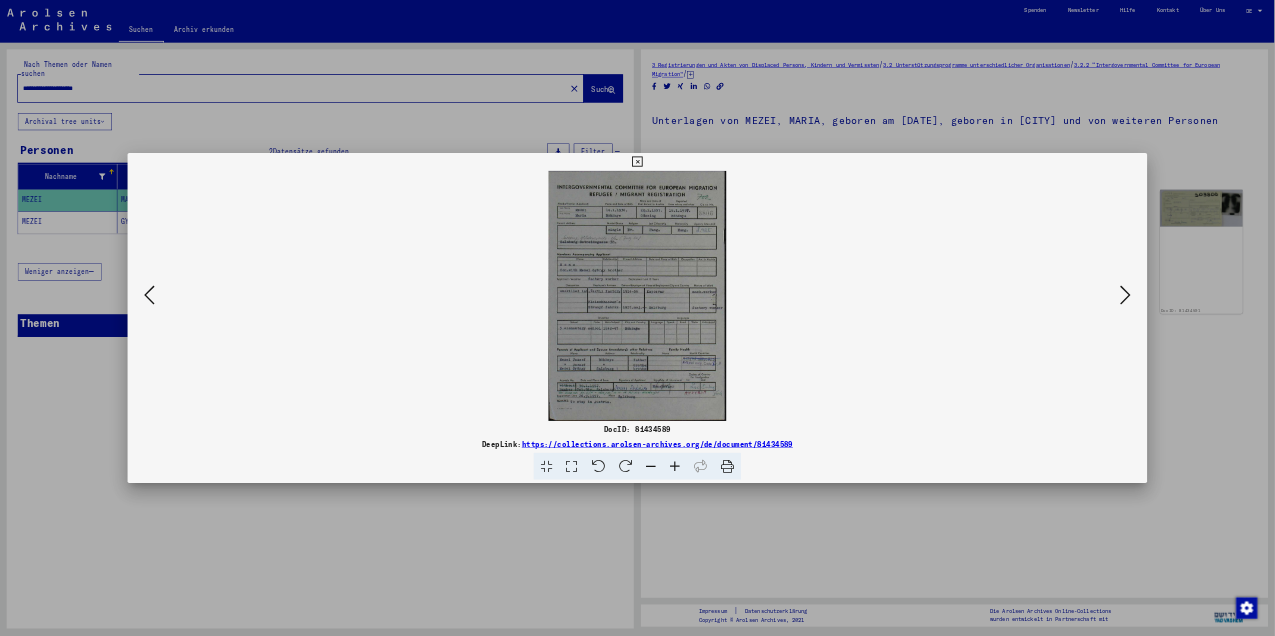 scroll, scrollTop: 0, scrollLeft: 0, axis: both 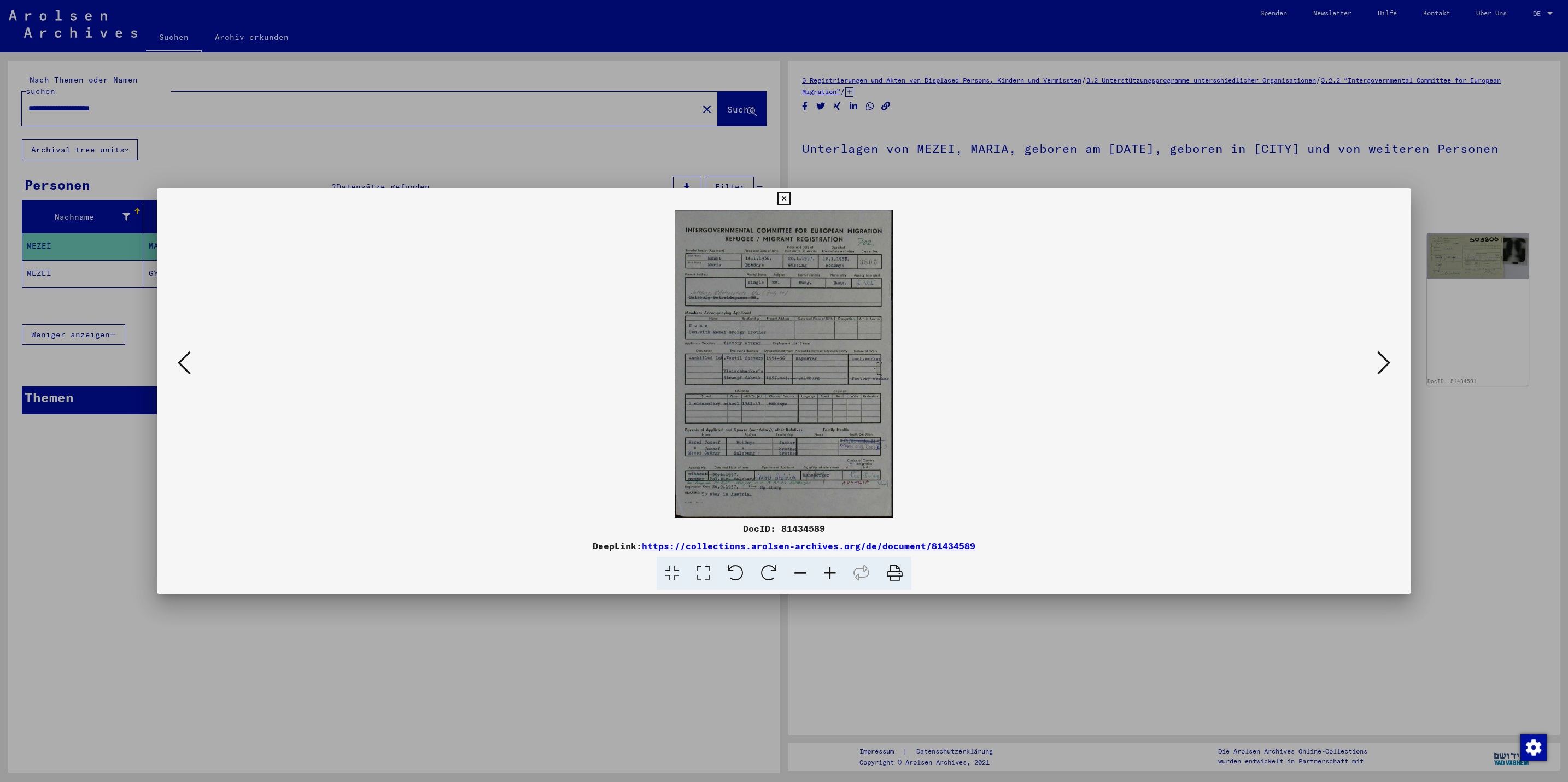 click at bounding box center [1384, 363] 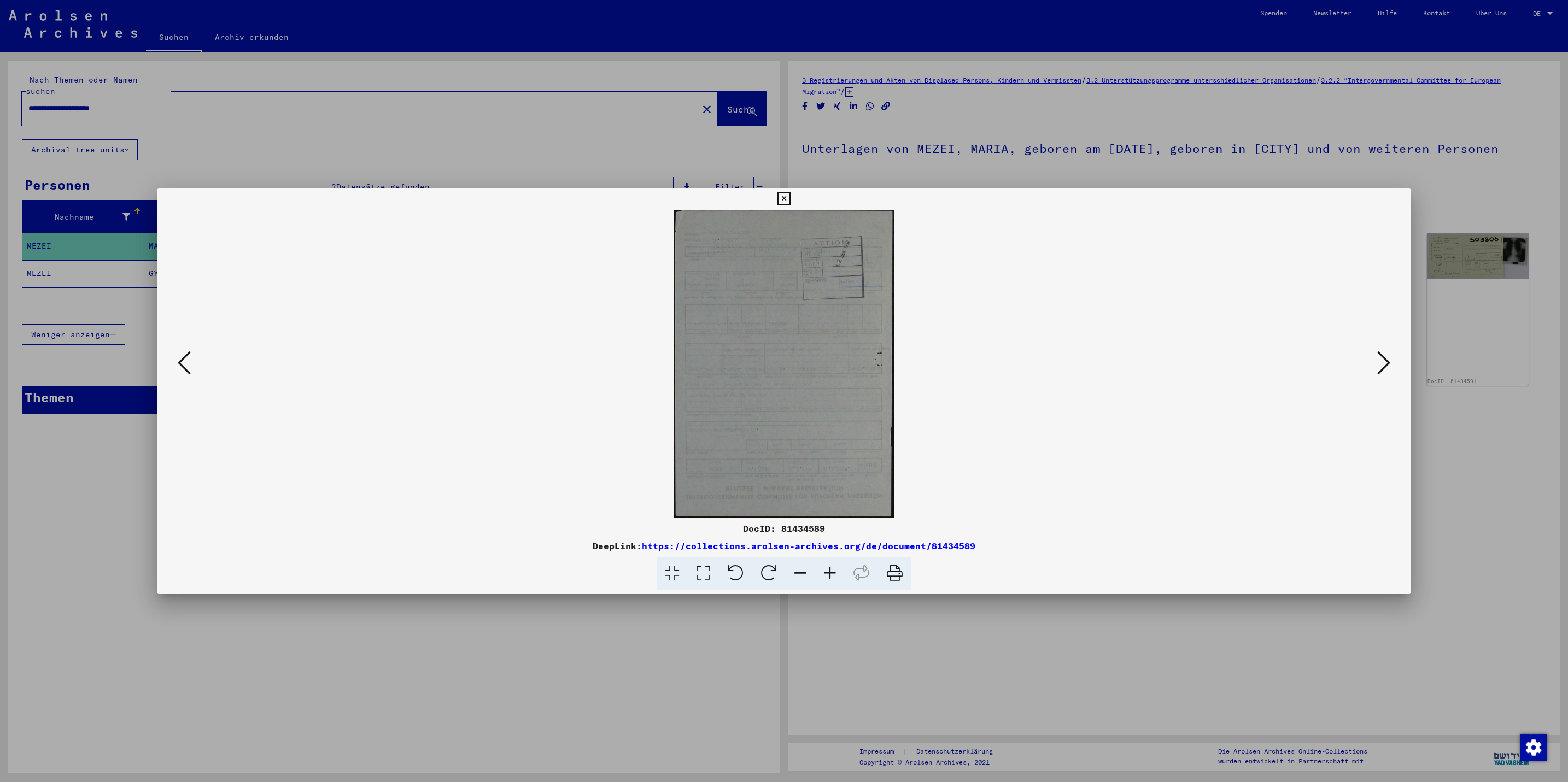 click at bounding box center (1384, 363) 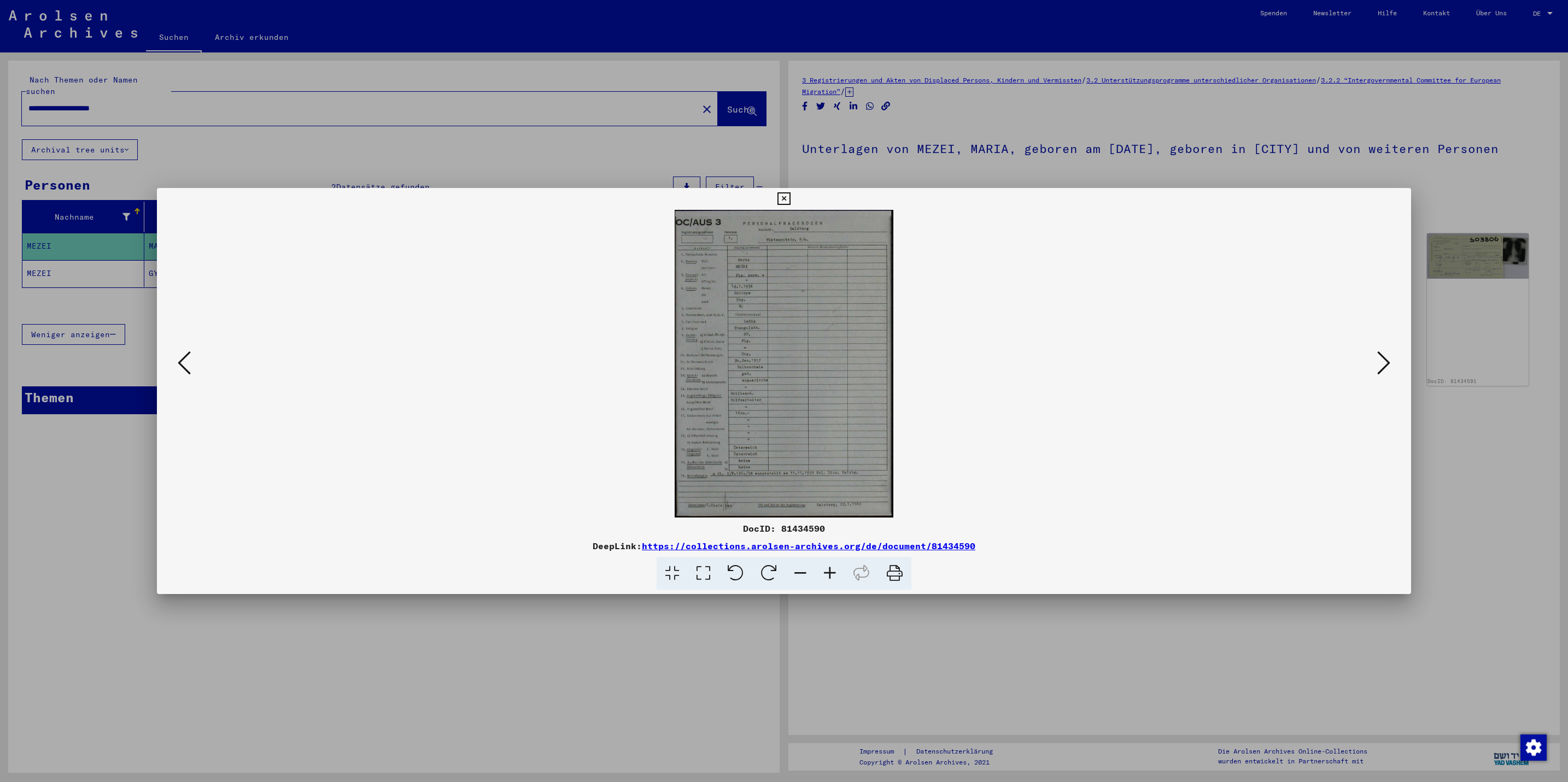 click on "https://collections.arolsen-archives.org/de/document/81434590" at bounding box center (809, 546) 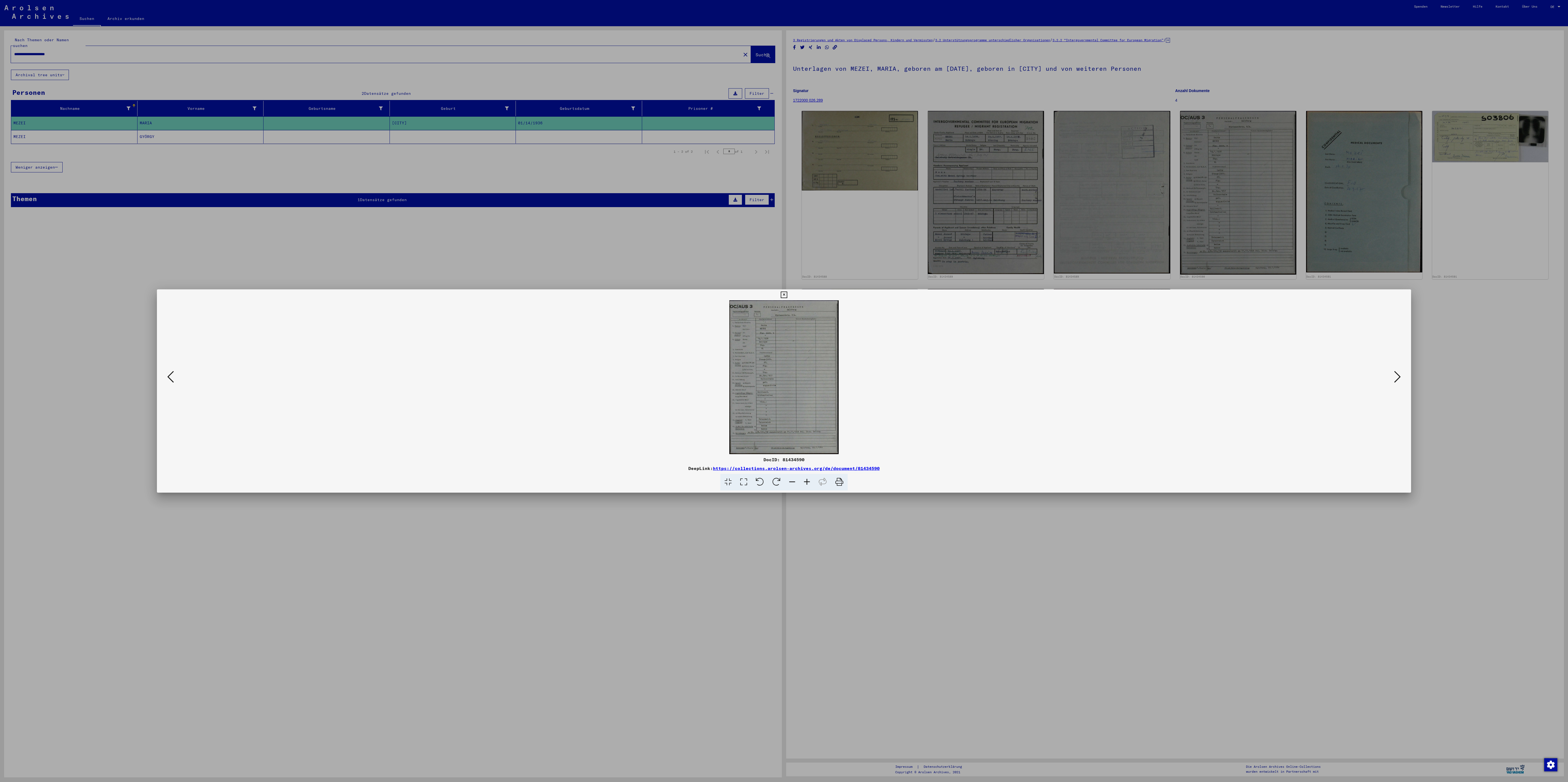 click at bounding box center [1397, 377] 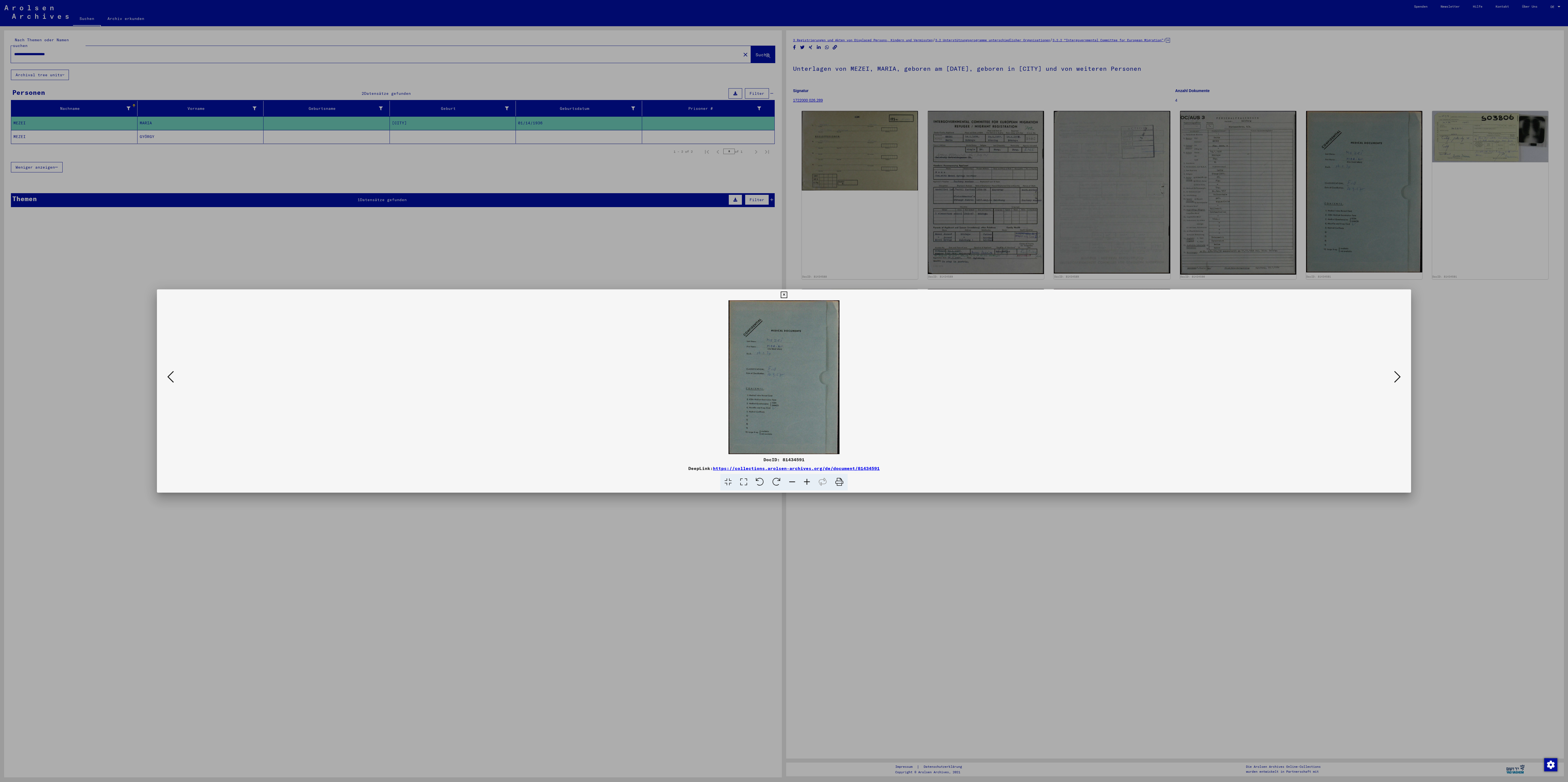 type 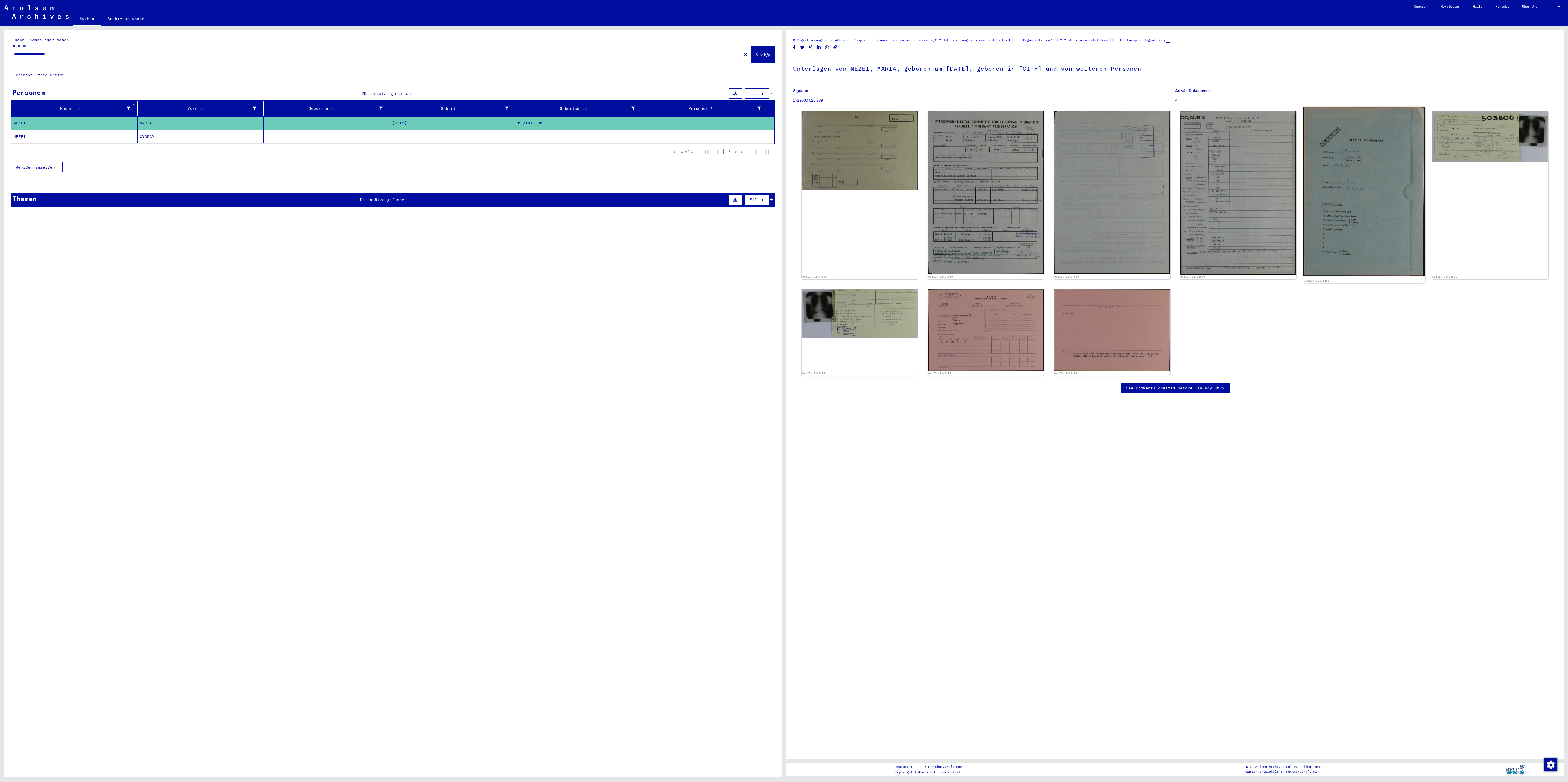 click 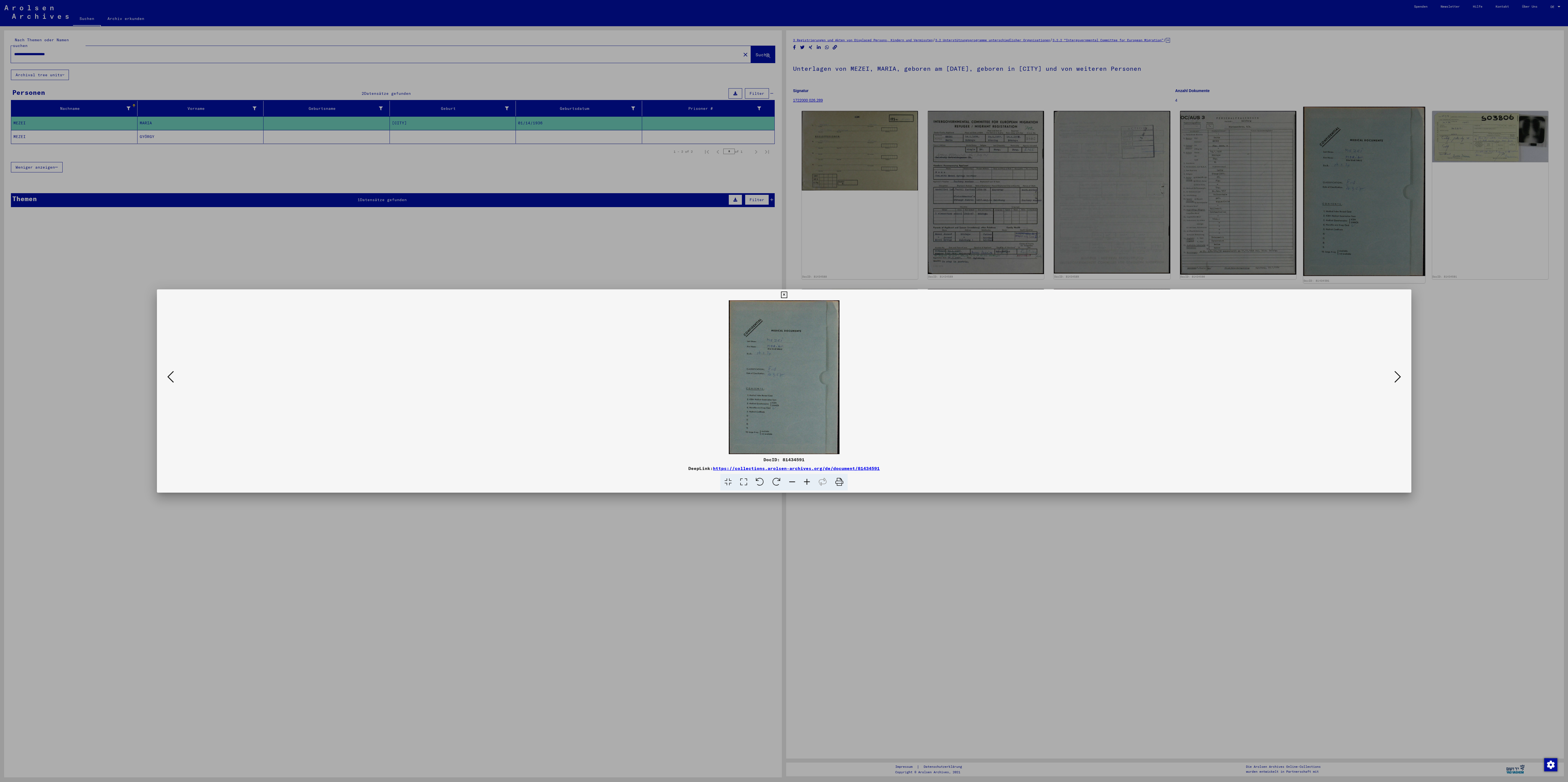 click at bounding box center [784, 391] 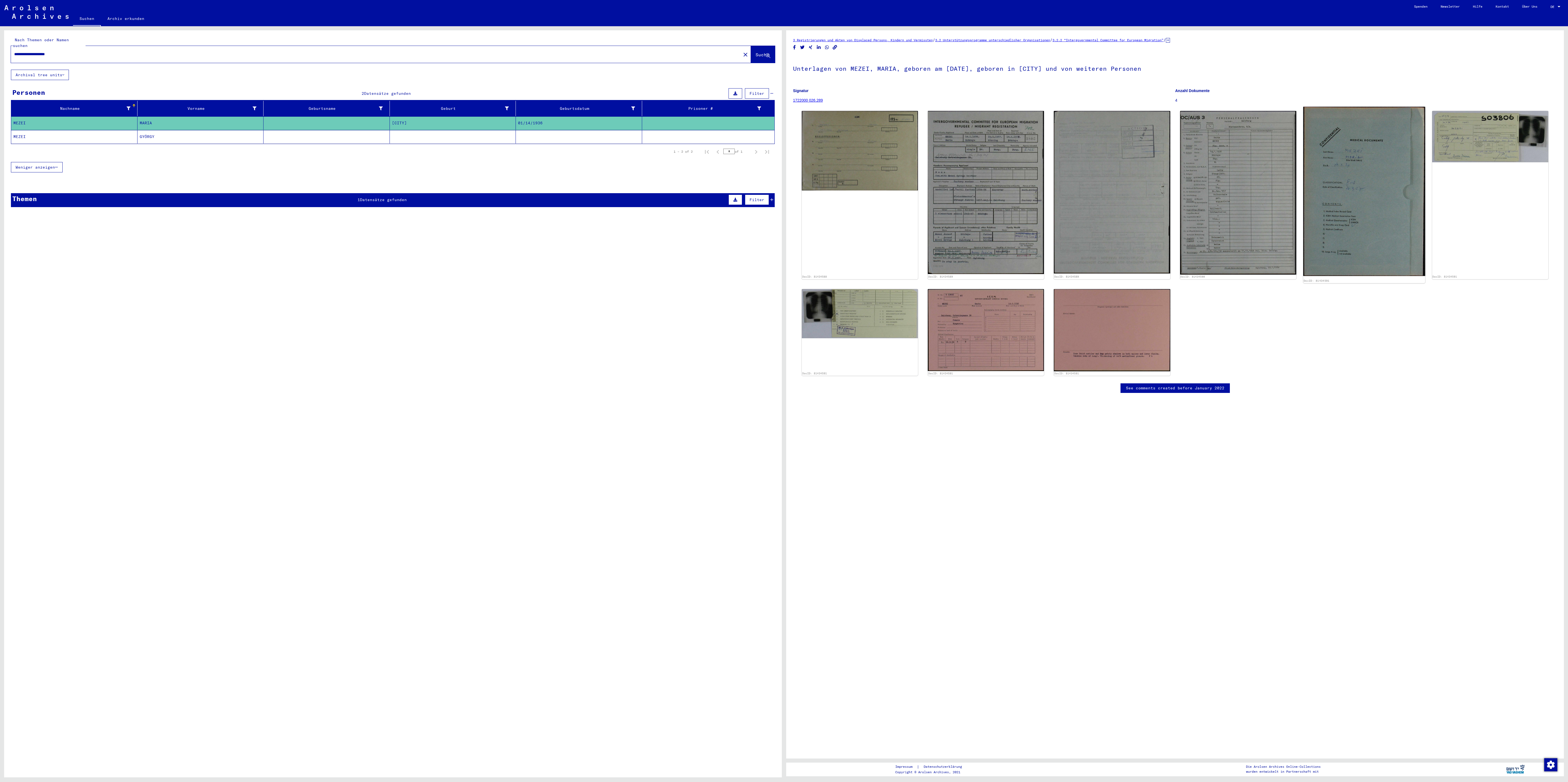 click 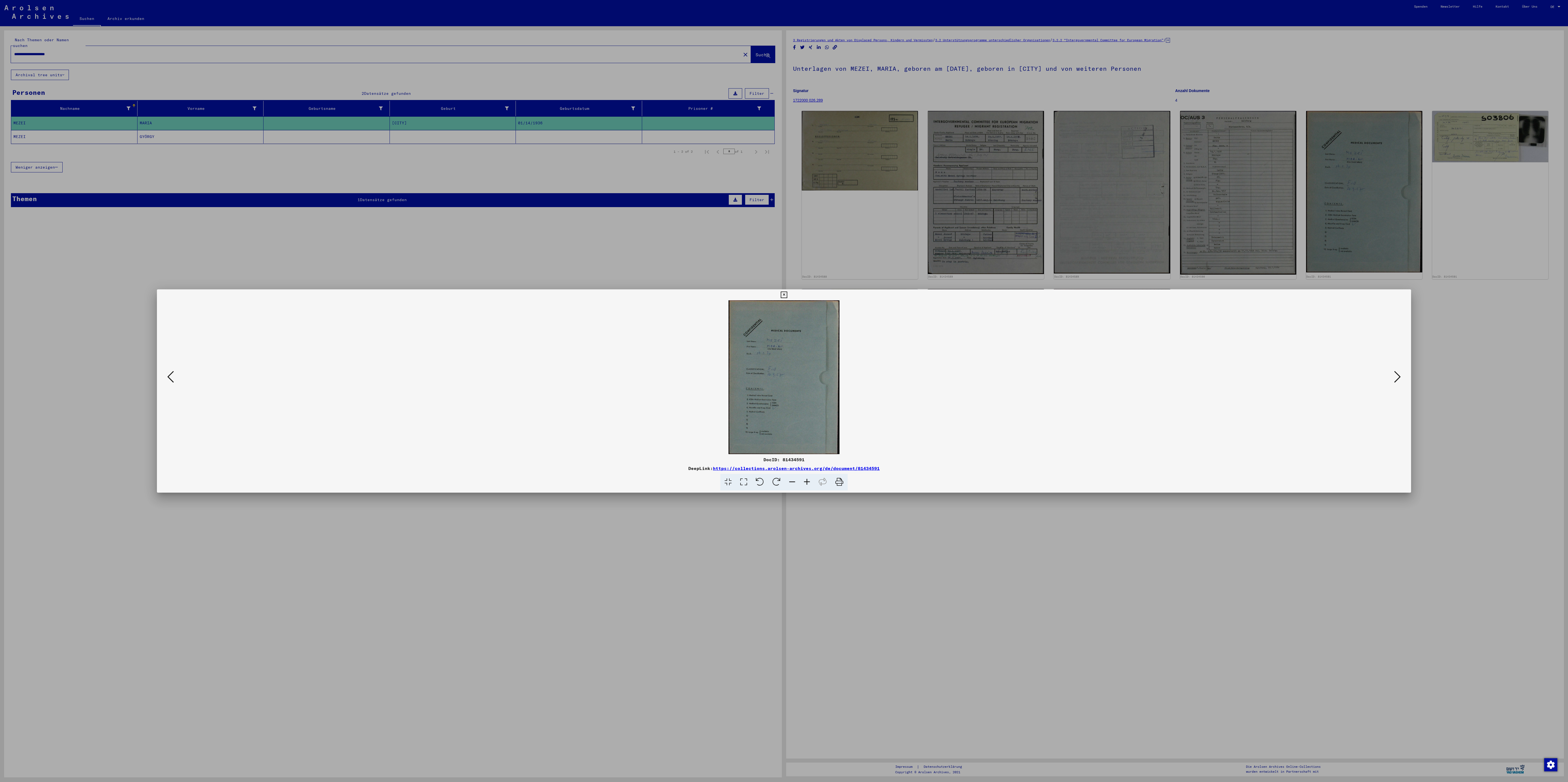 type 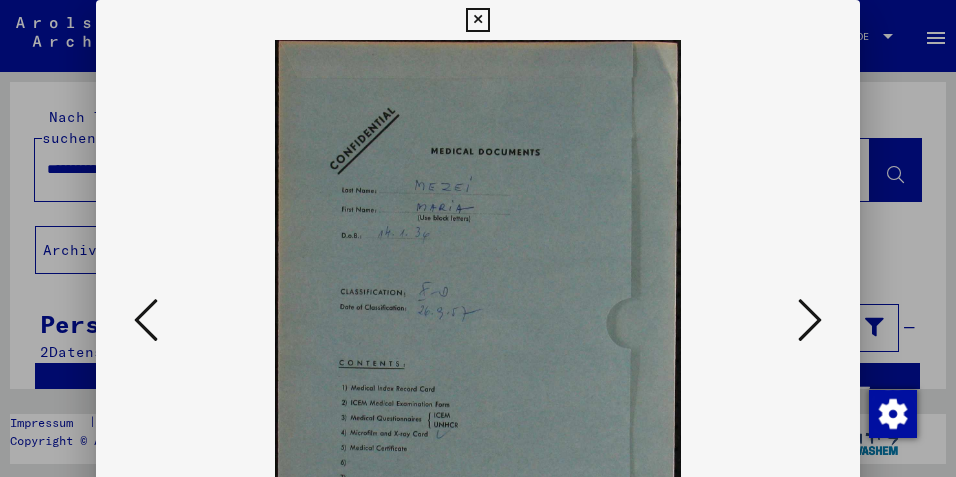 drag, startPoint x: 632, startPoint y: 268, endPoint x: 620, endPoint y: 138, distance: 130.55267 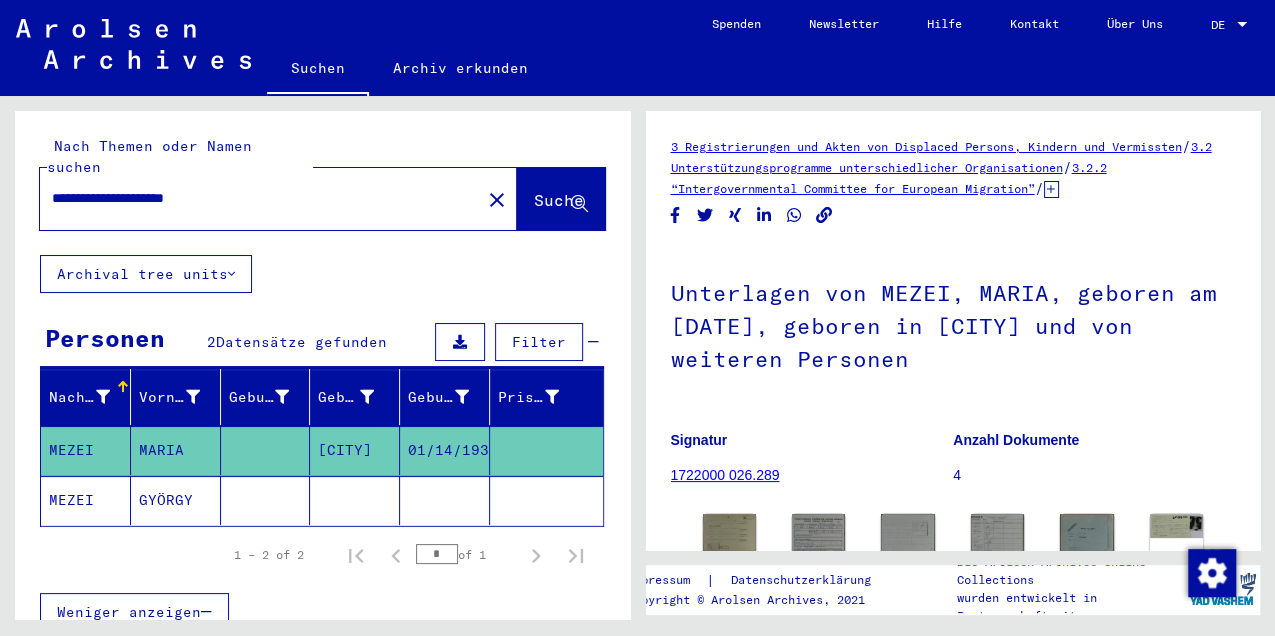 scroll, scrollTop: 200, scrollLeft: 0, axis: vertical 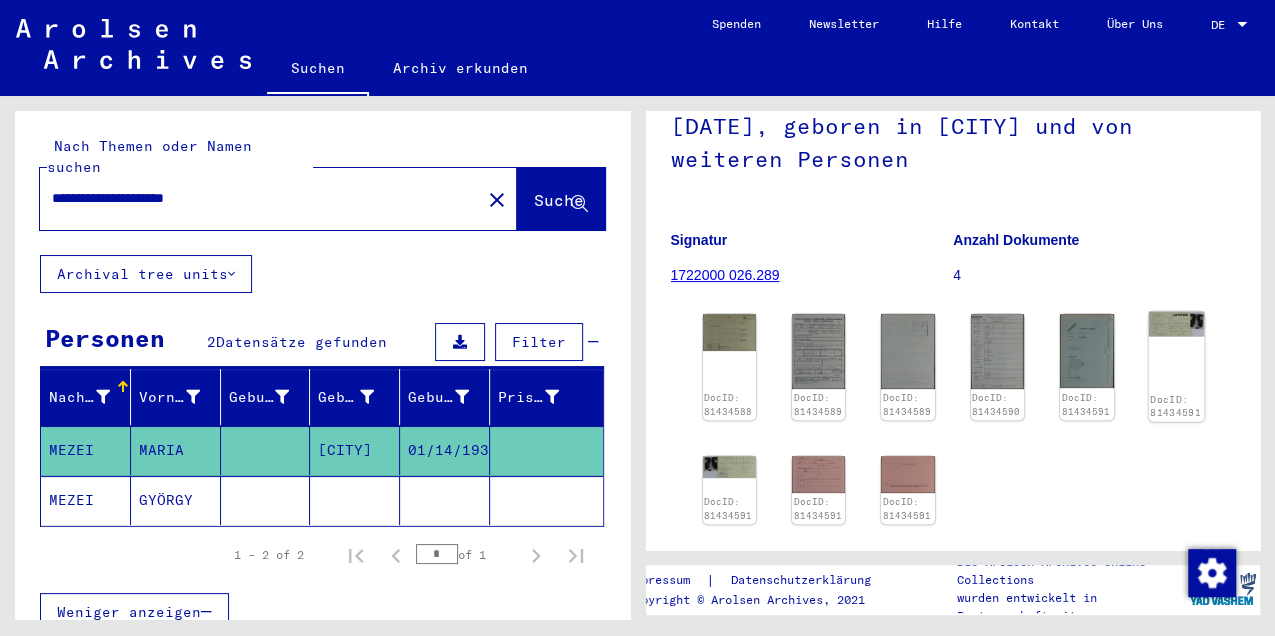 click 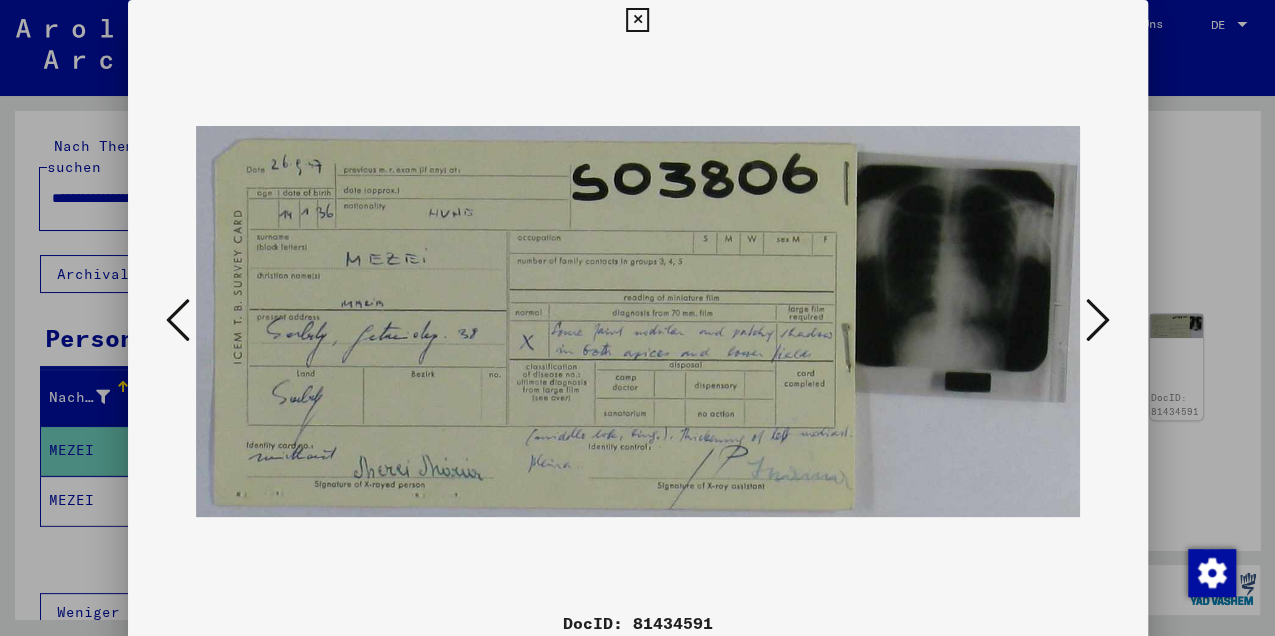 type 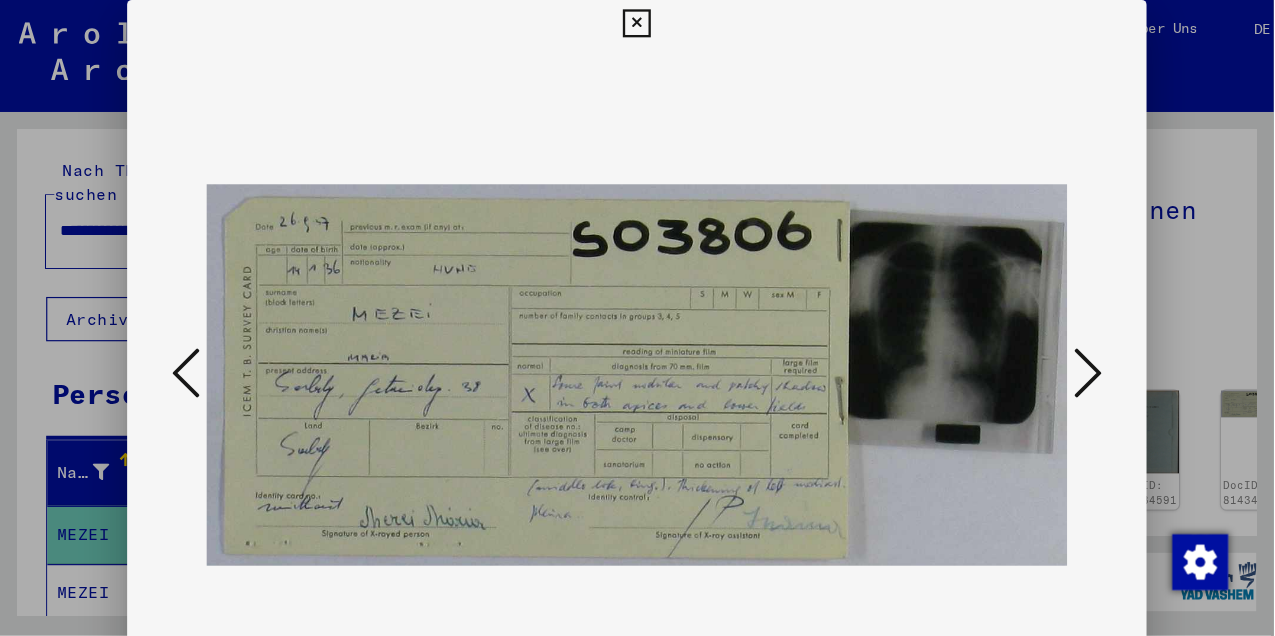 scroll, scrollTop: 200, scrollLeft: 0, axis: vertical 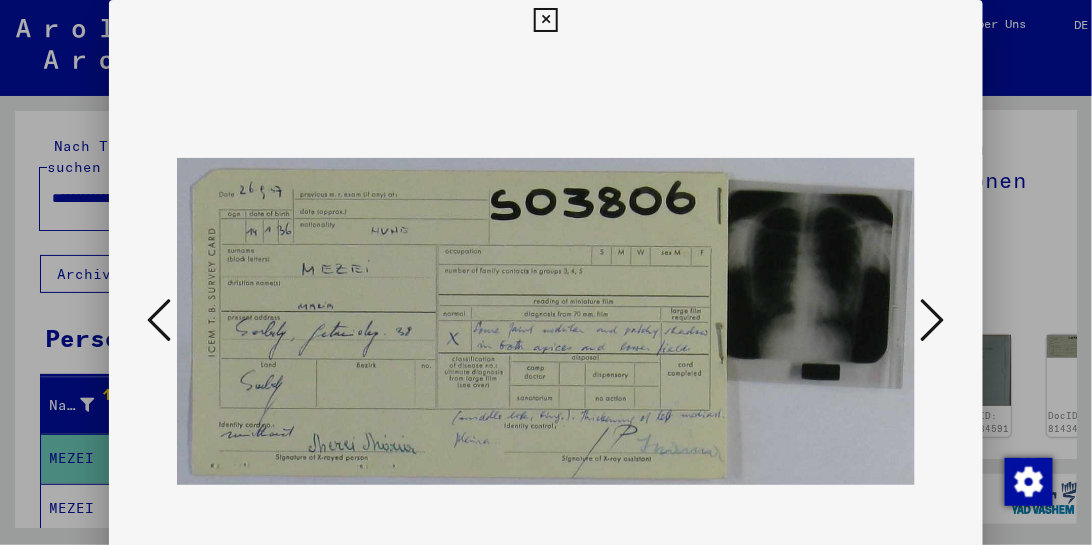 click at bounding box center [545, 20] 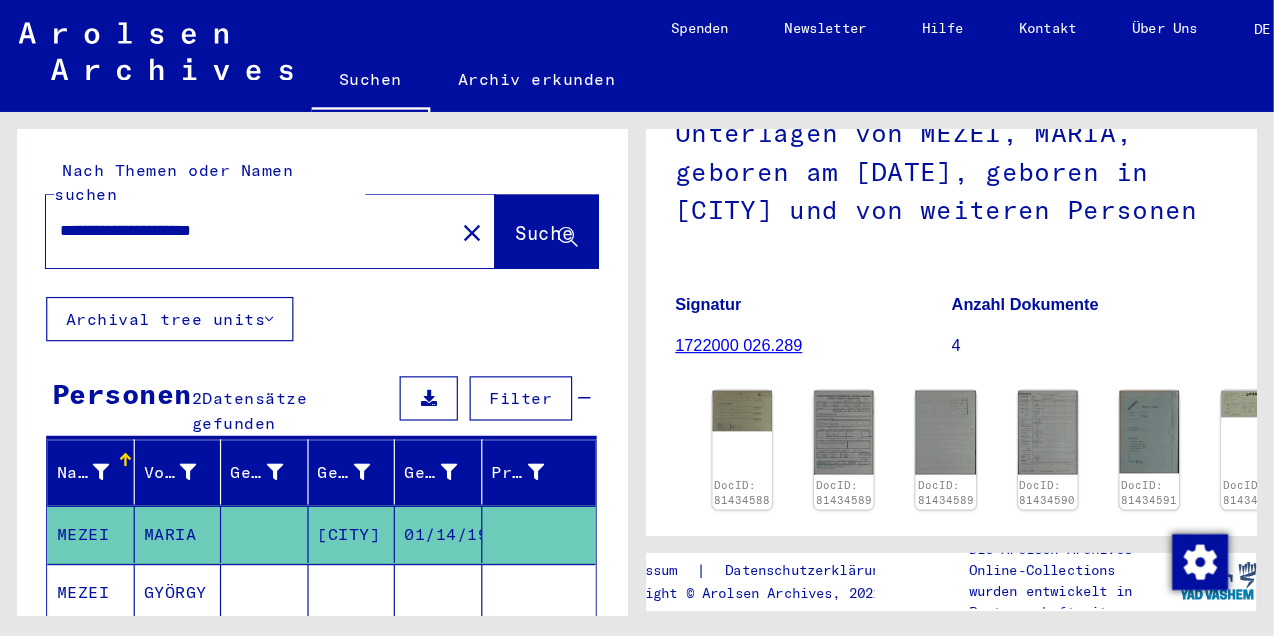 scroll, scrollTop: 200, scrollLeft: 0, axis: vertical 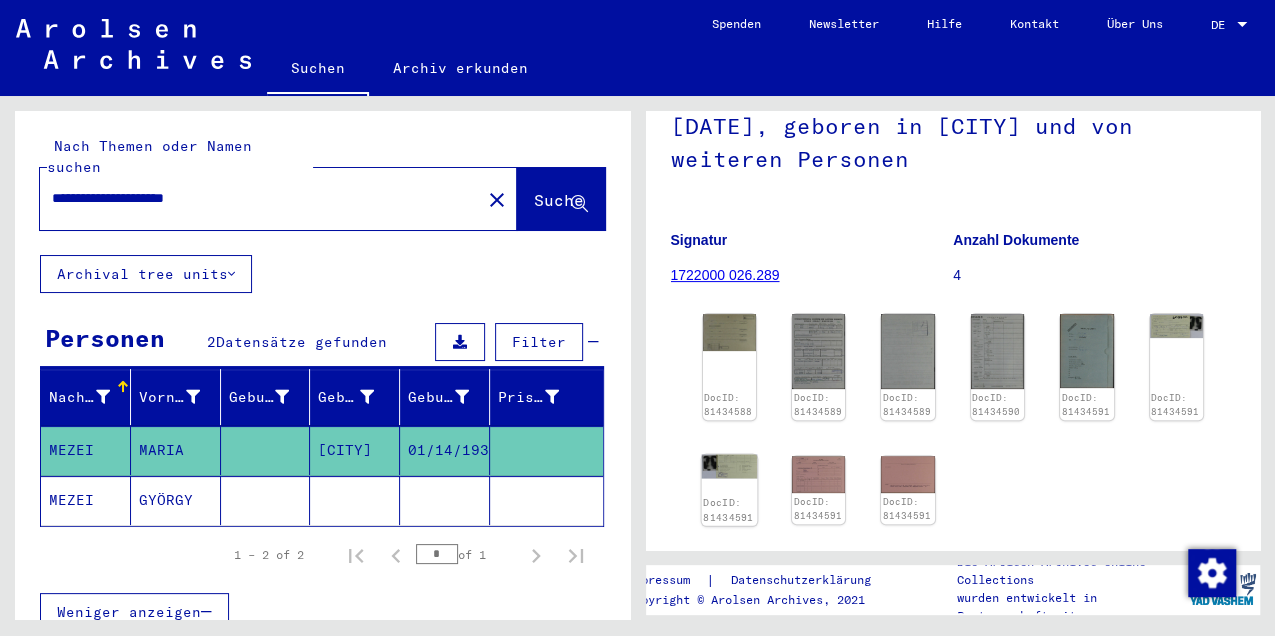 click 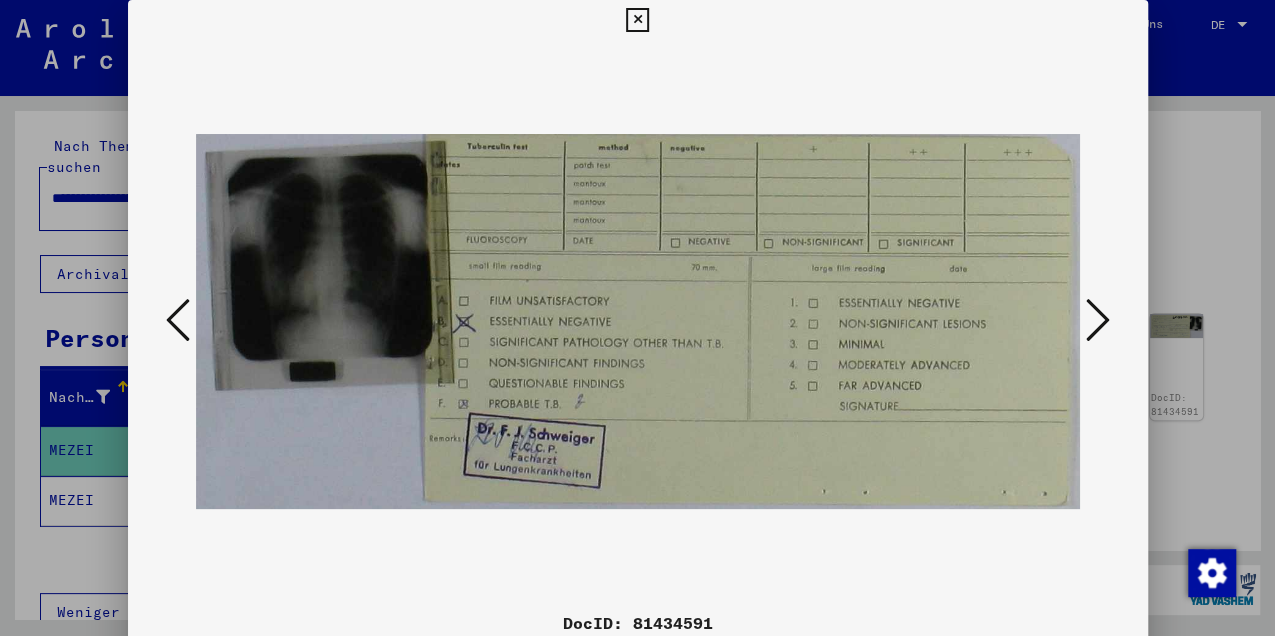 click at bounding box center (637, 20) 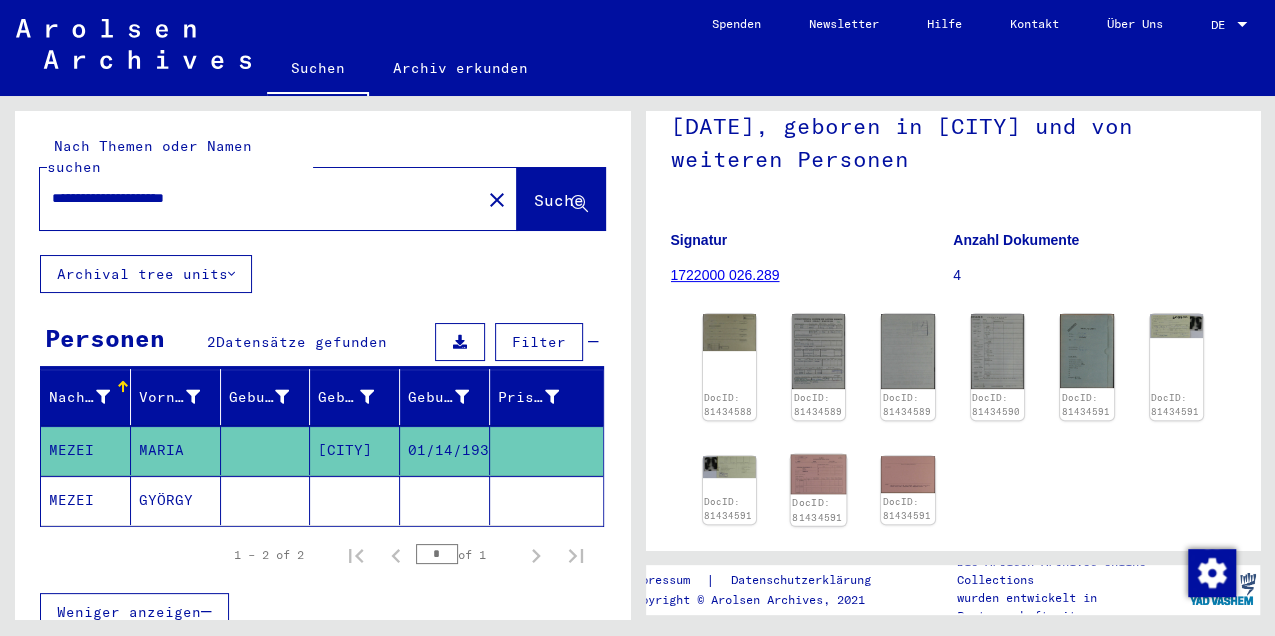 click 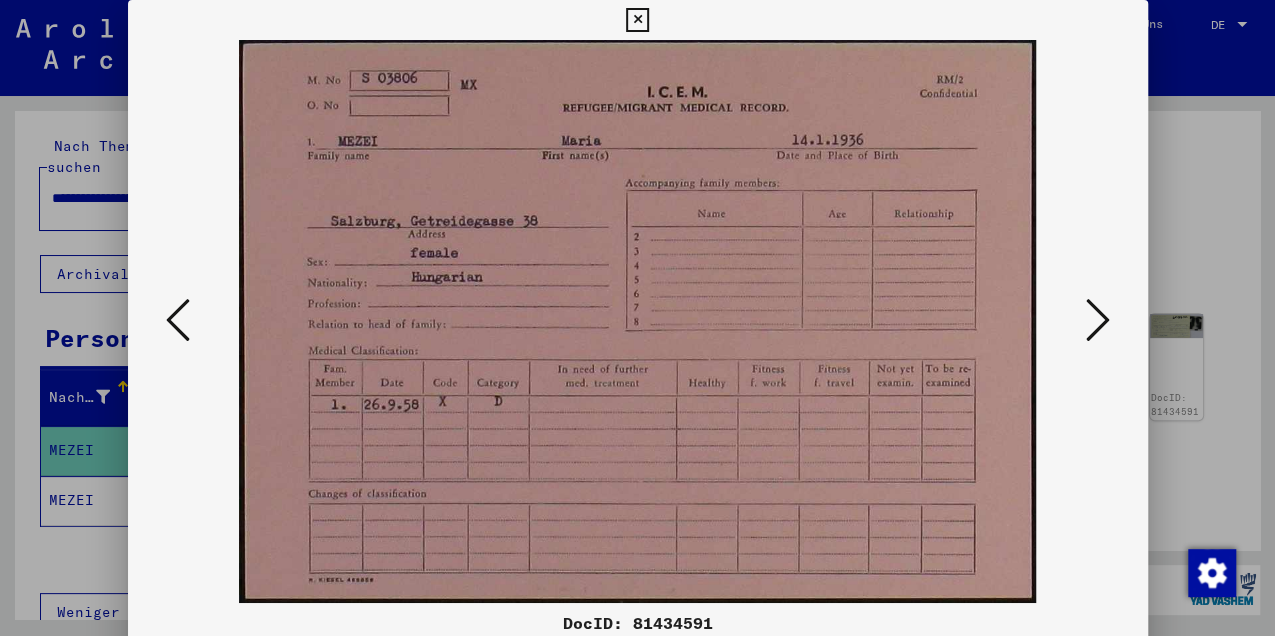 click at bounding box center [1098, 320] 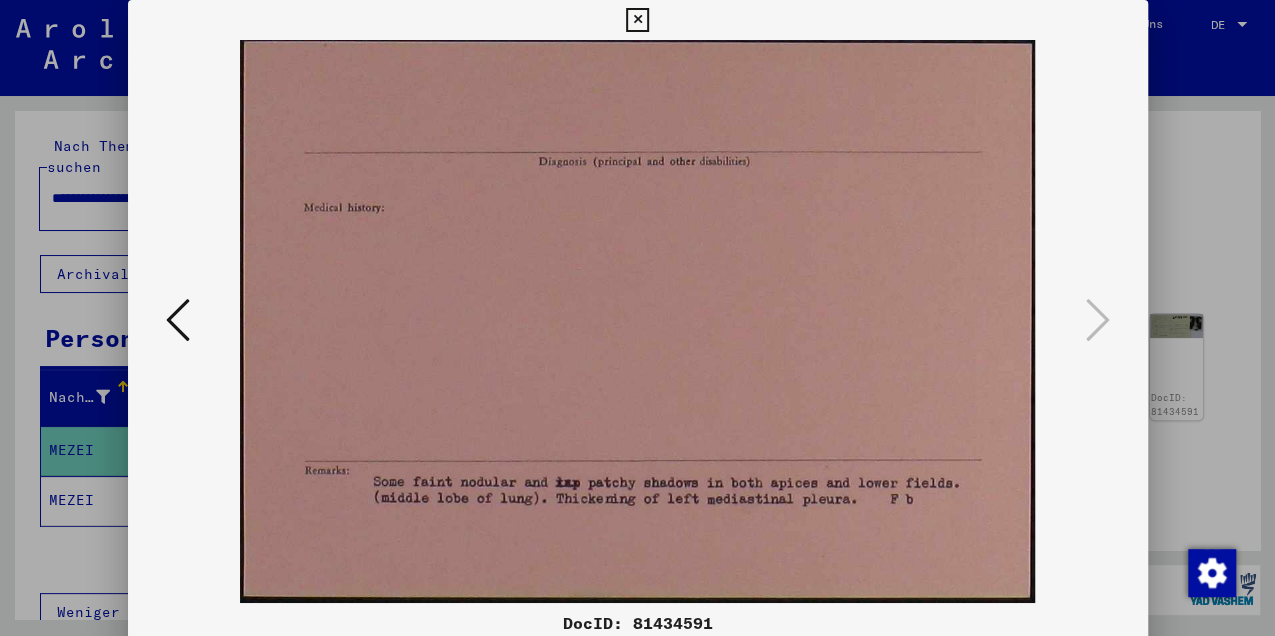 click at bounding box center [637, 20] 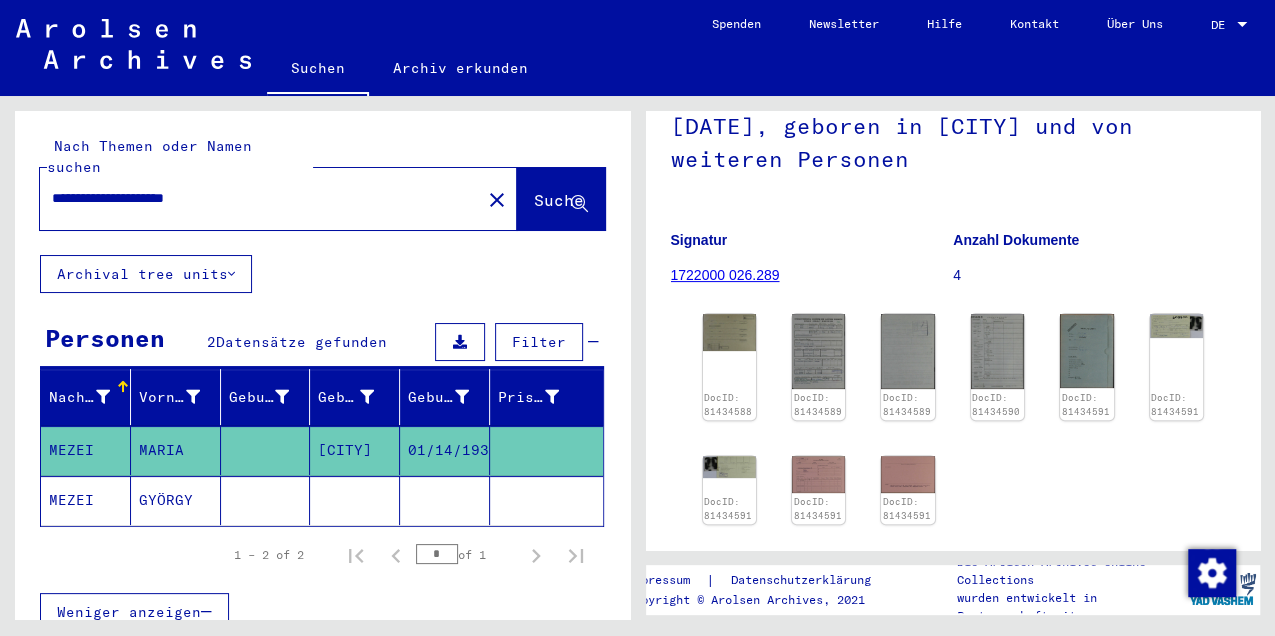 click on "DocID: 81434588 DocID: 81434589 DocID: 81434589 DocID: 81434590 DocID: 81434591 DocID: 81434591 DocID: 81434591 DocID: 81434591 DocID: 81434591" 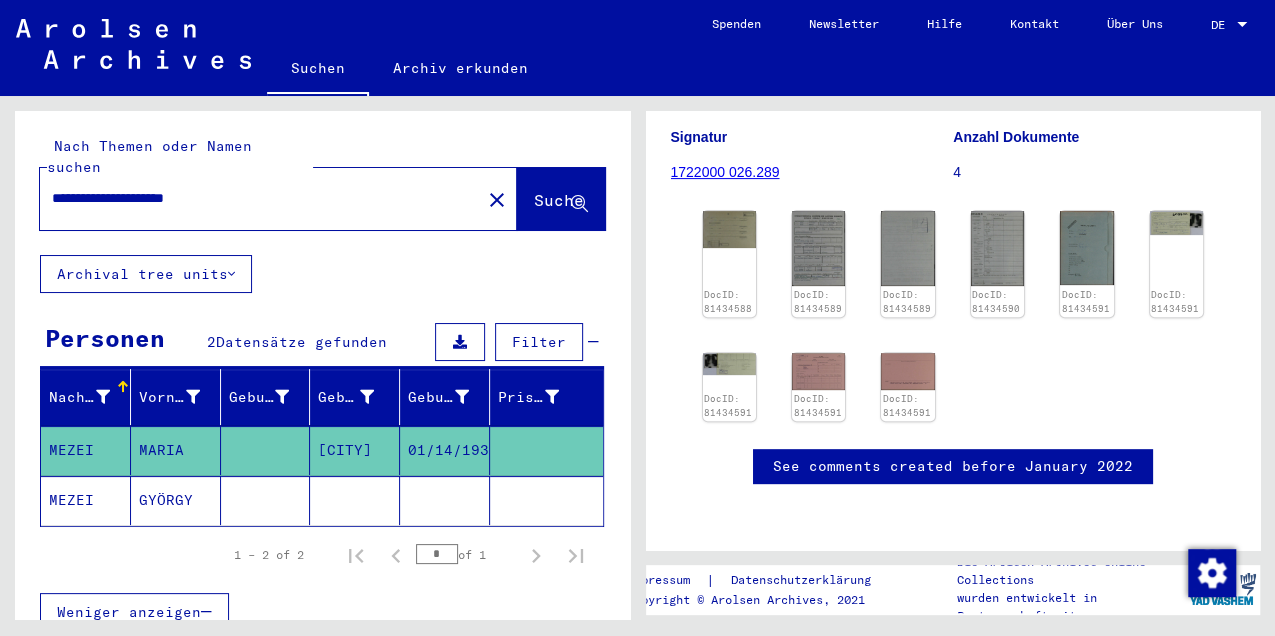 scroll, scrollTop: 400, scrollLeft: 0, axis: vertical 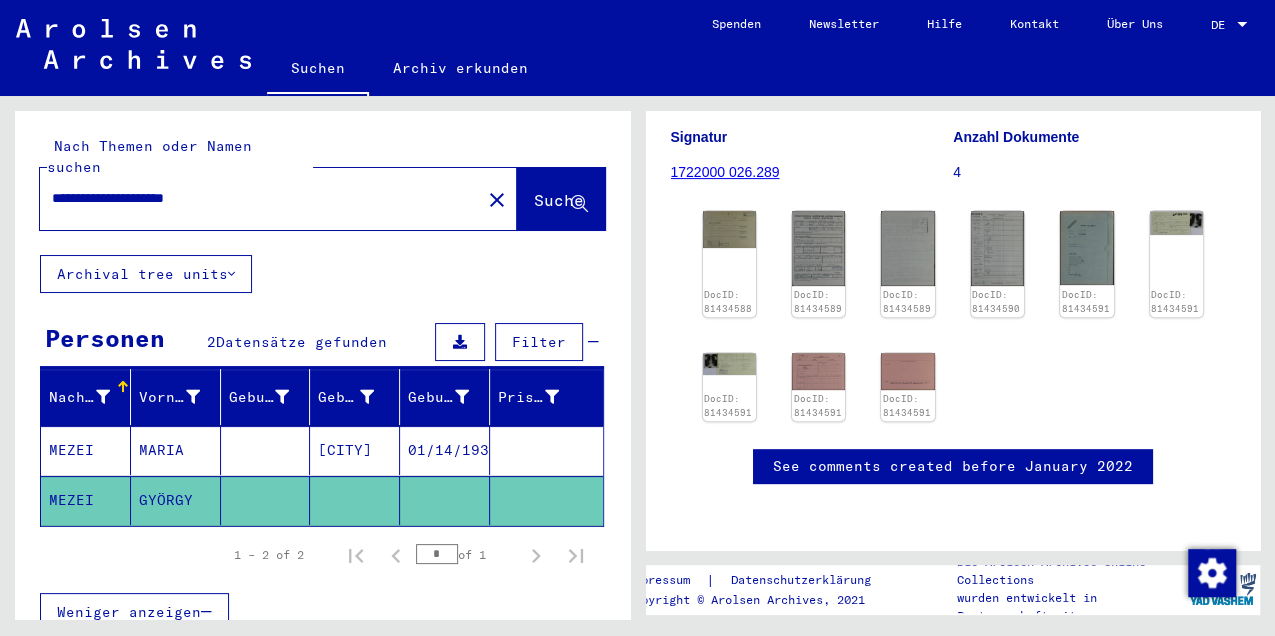 click on "MEZEI" 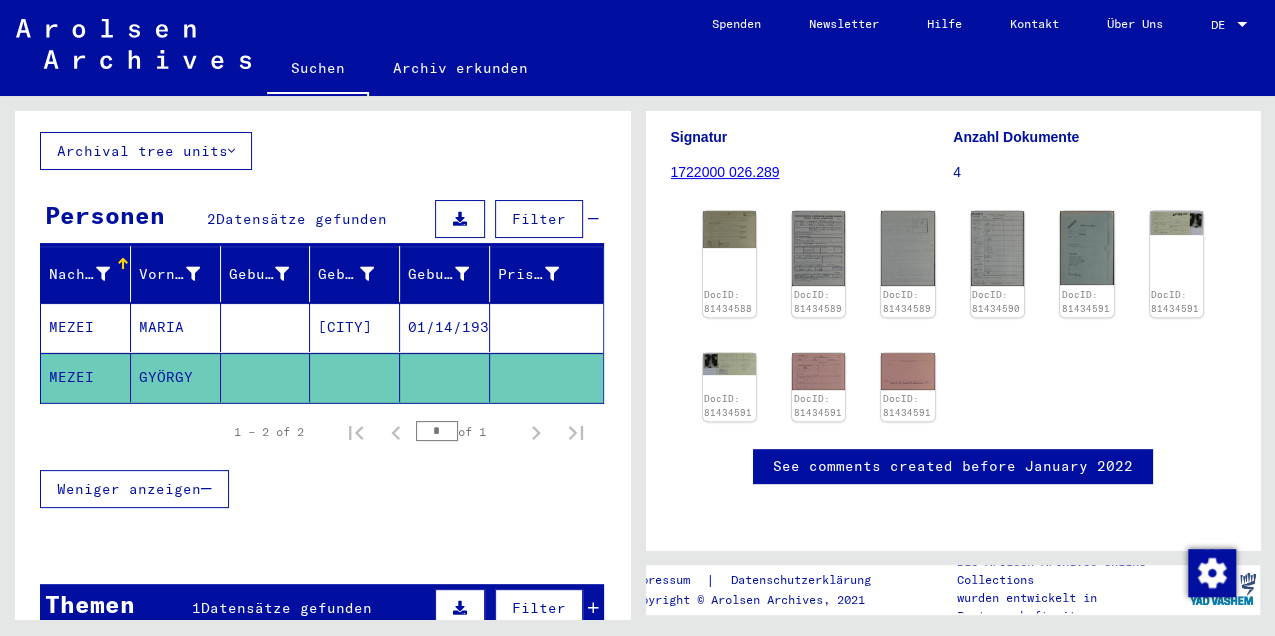 scroll, scrollTop: 0, scrollLeft: 0, axis: both 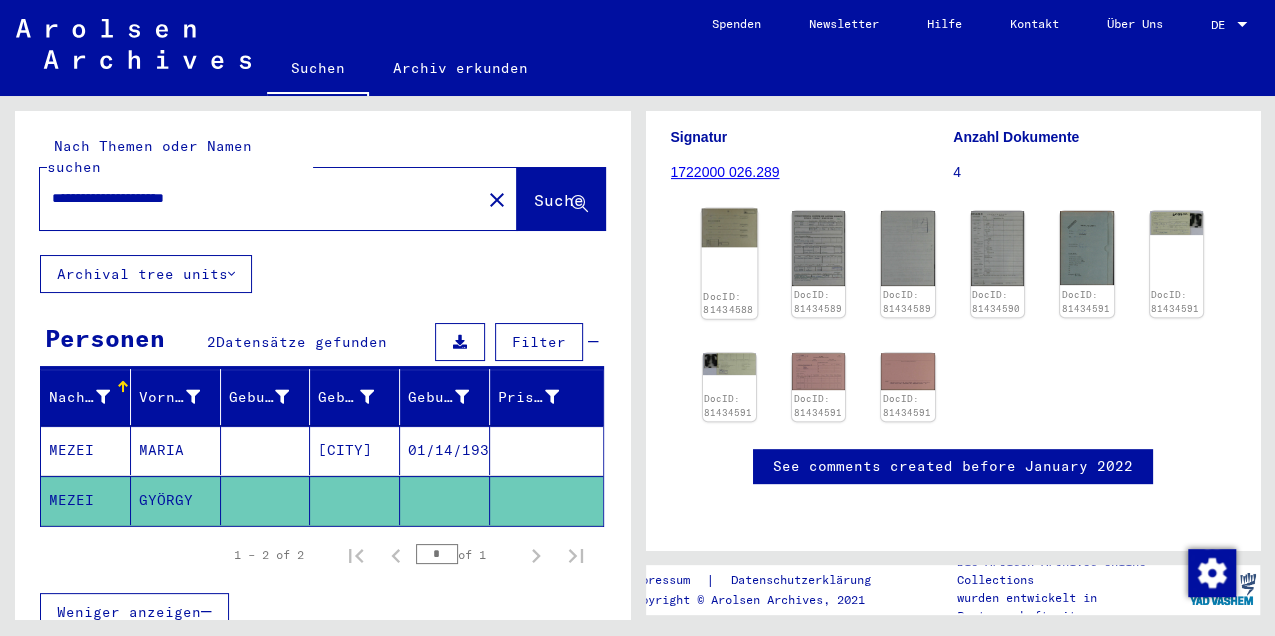 click 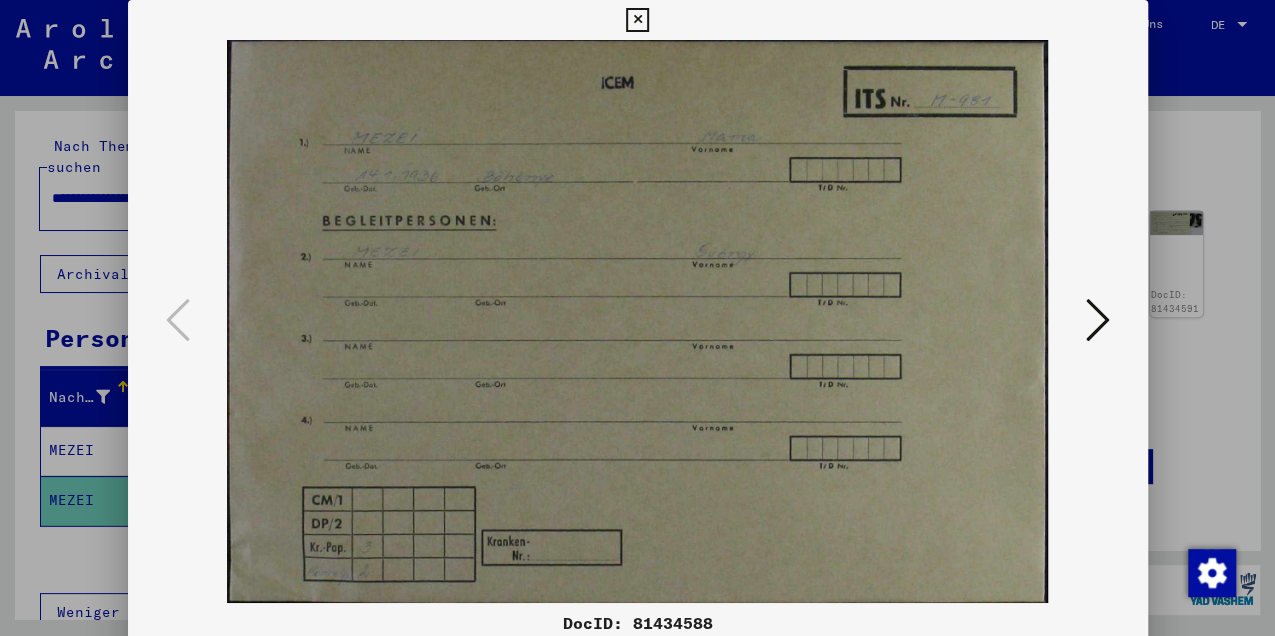 click at bounding box center [1098, 320] 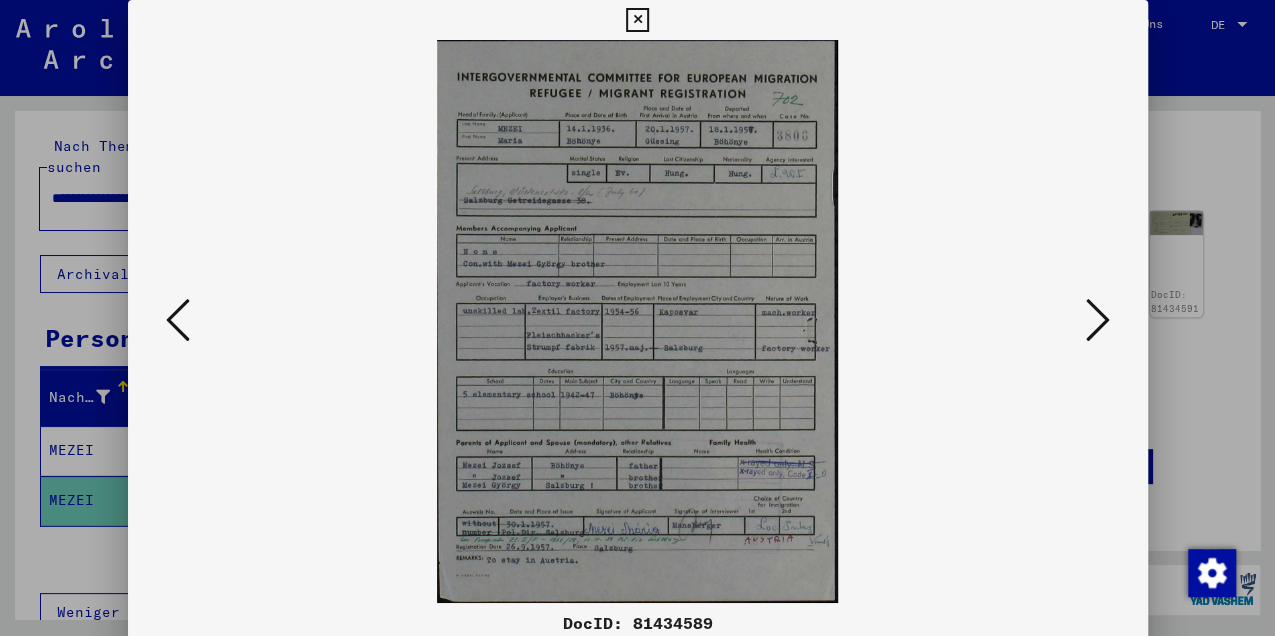 click at bounding box center [637, 20] 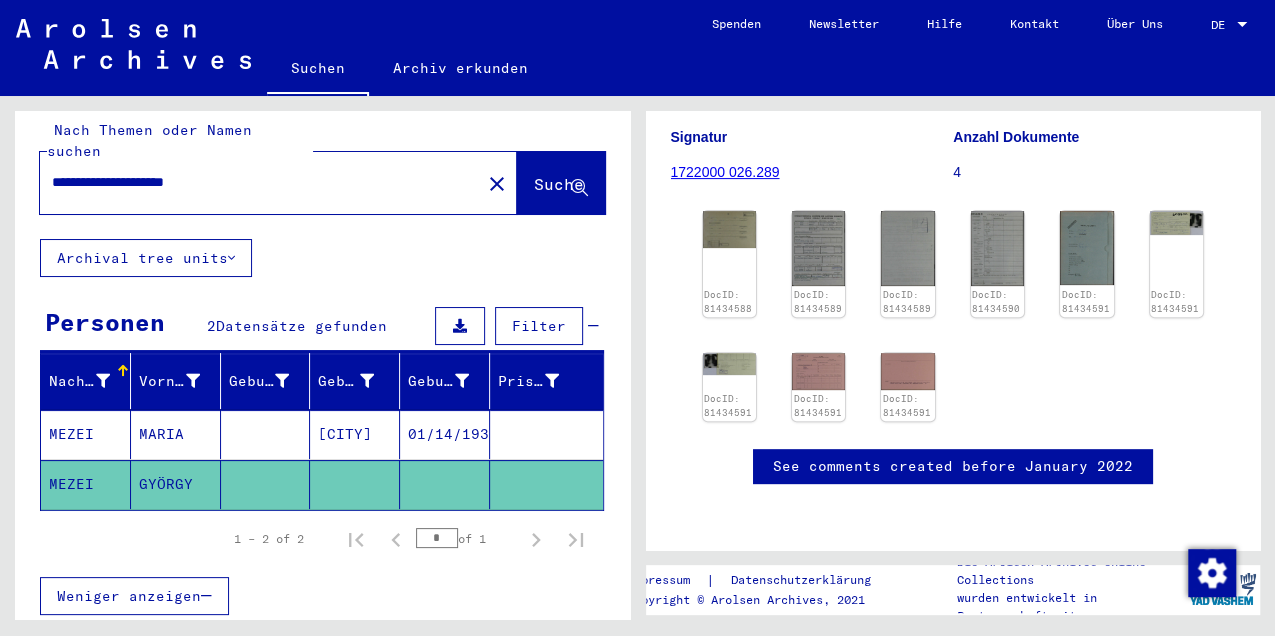 scroll, scrollTop: 0, scrollLeft: 0, axis: both 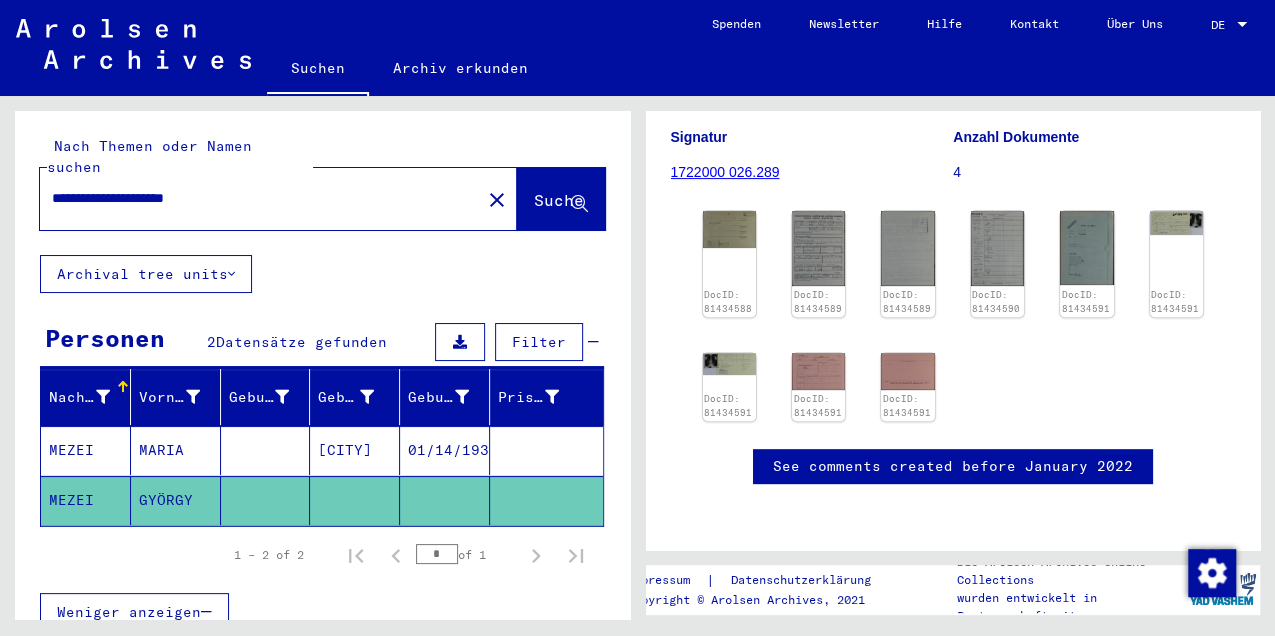drag, startPoint x: 144, startPoint y: 175, endPoint x: 21, endPoint y: 180, distance: 123.101585 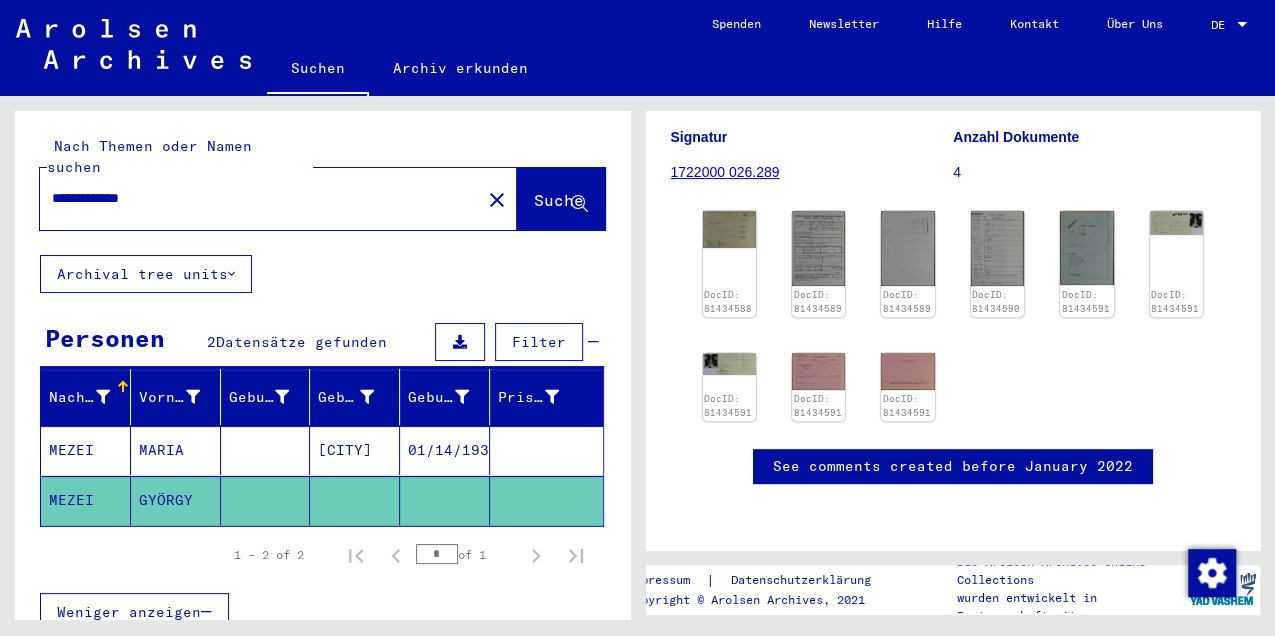 type on "**********" 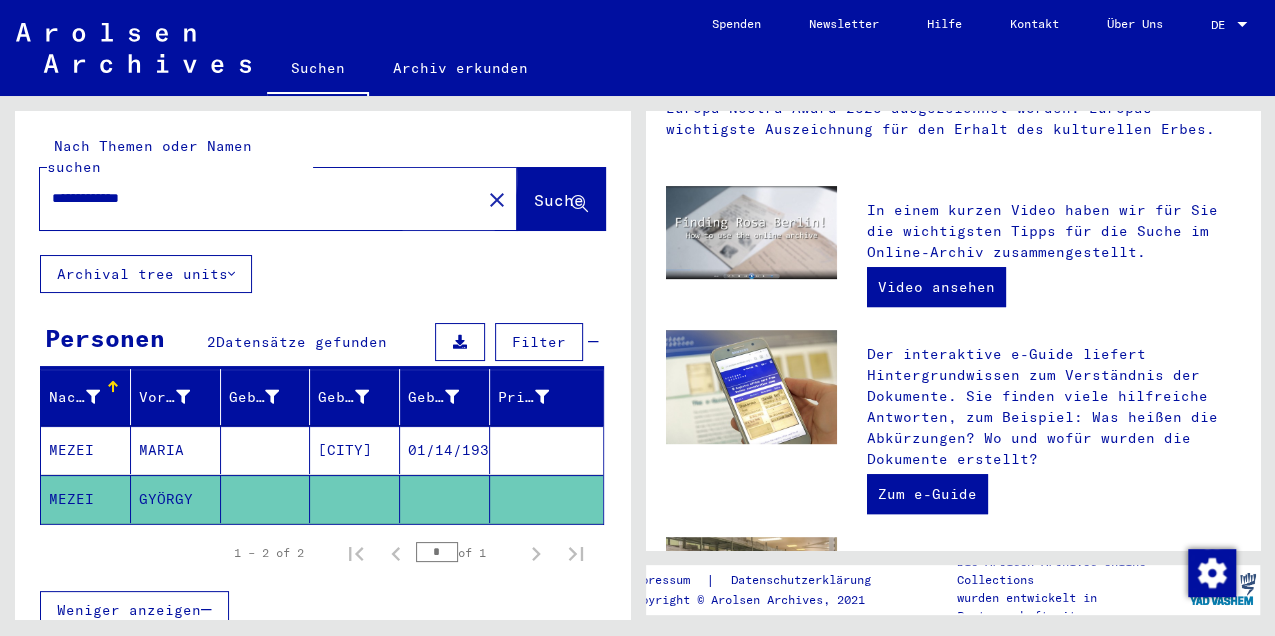 scroll, scrollTop: 0, scrollLeft: 0, axis: both 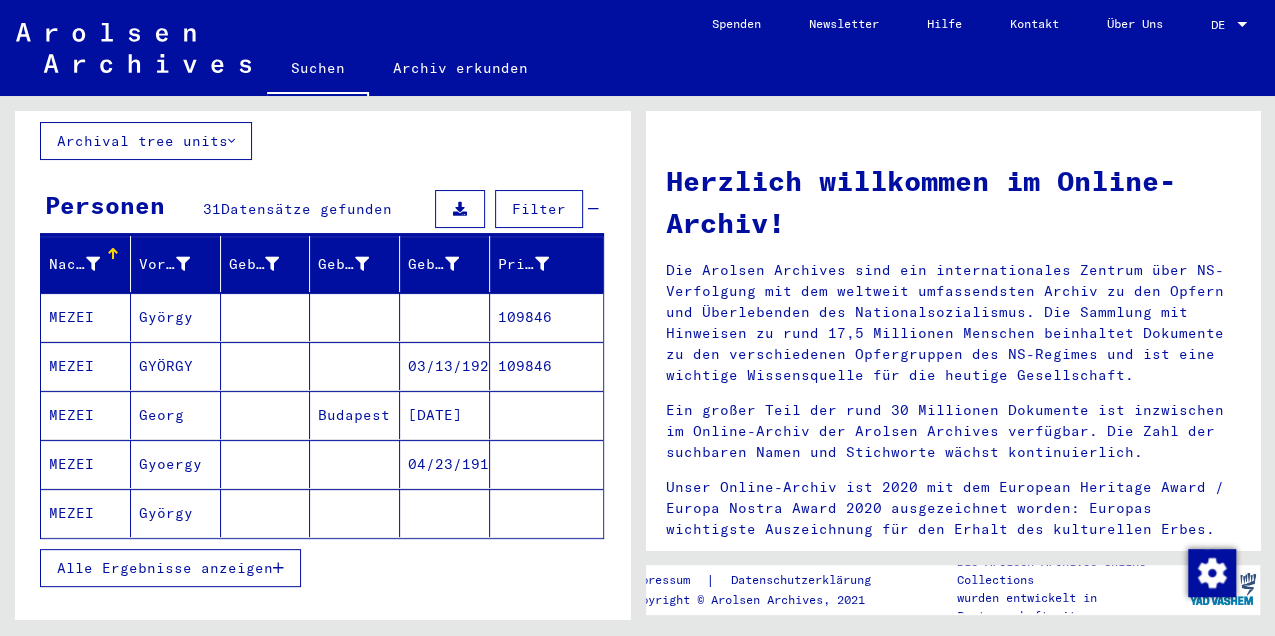 click on "MEZEI" at bounding box center (86, 366) 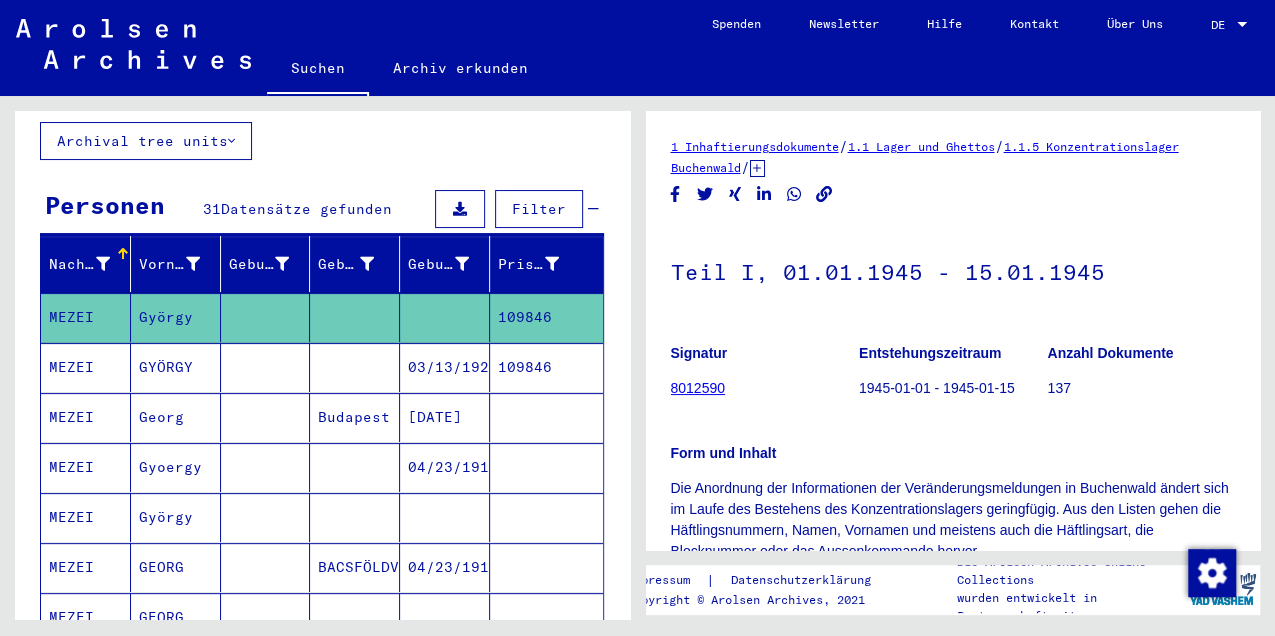 scroll, scrollTop: 0, scrollLeft: 0, axis: both 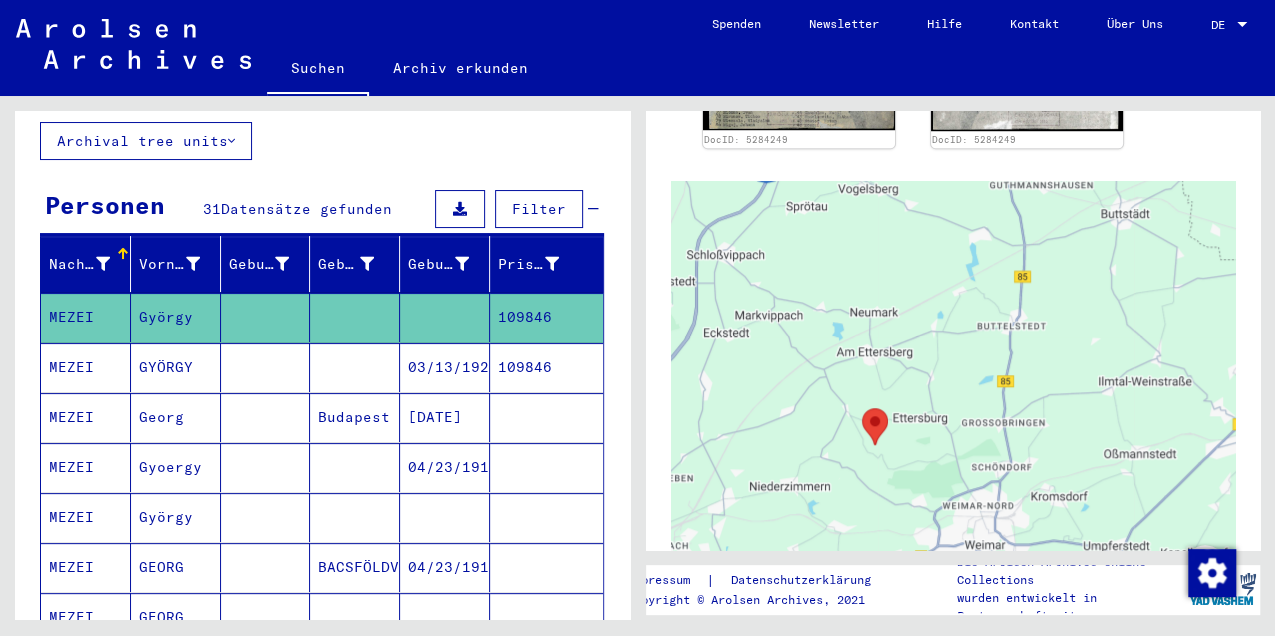 click on "MEZEI" at bounding box center (86, 417) 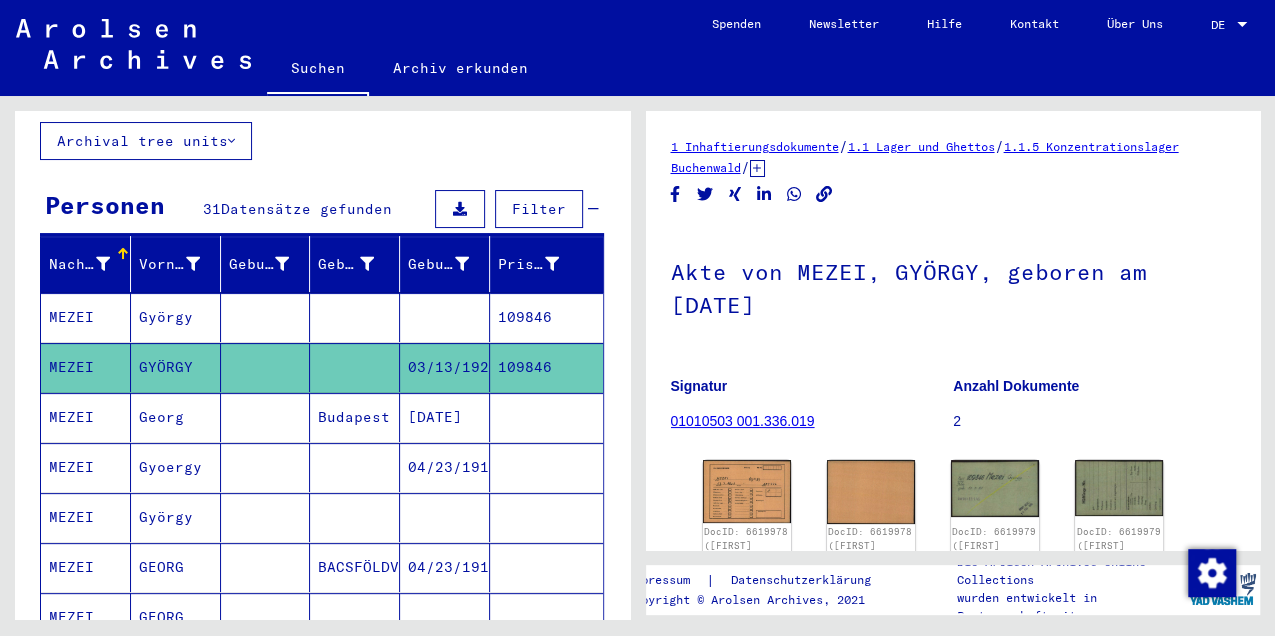 scroll, scrollTop: 0, scrollLeft: 0, axis: both 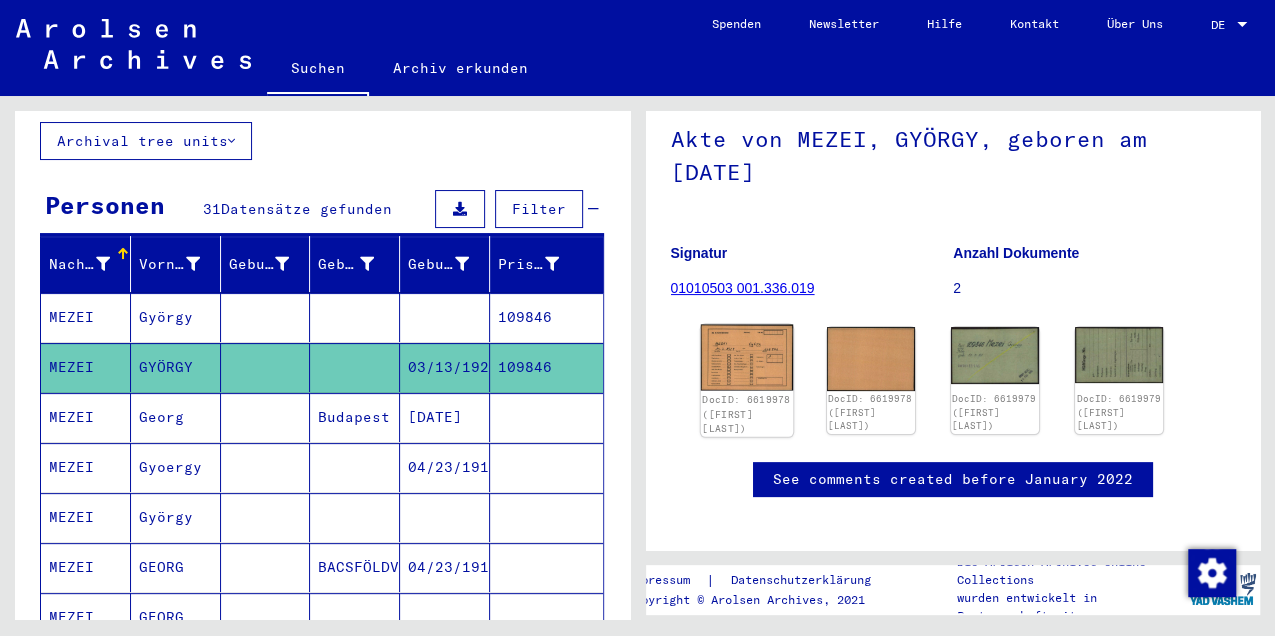 click 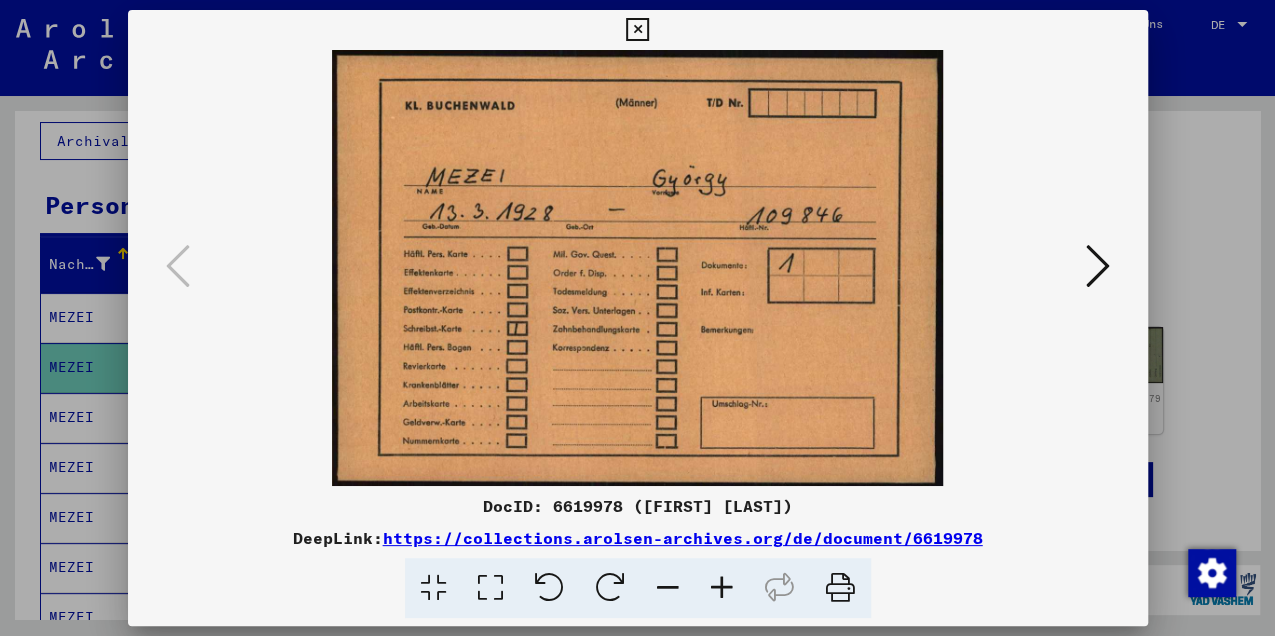 click at bounding box center [1098, 266] 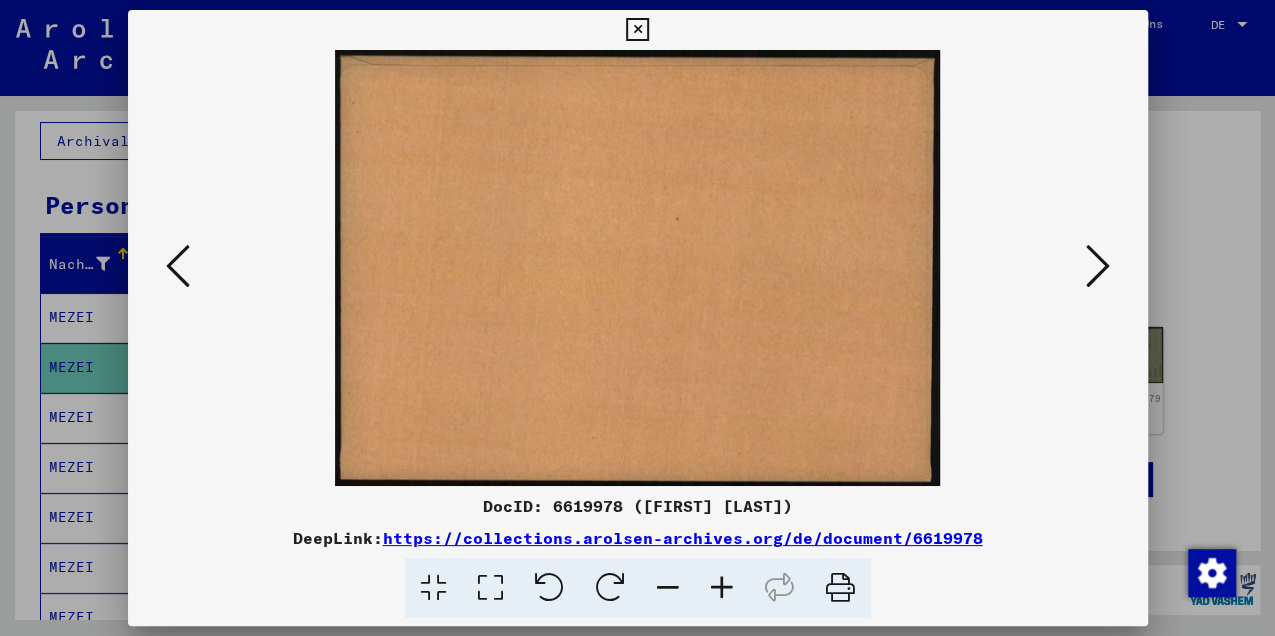 click at bounding box center (1098, 266) 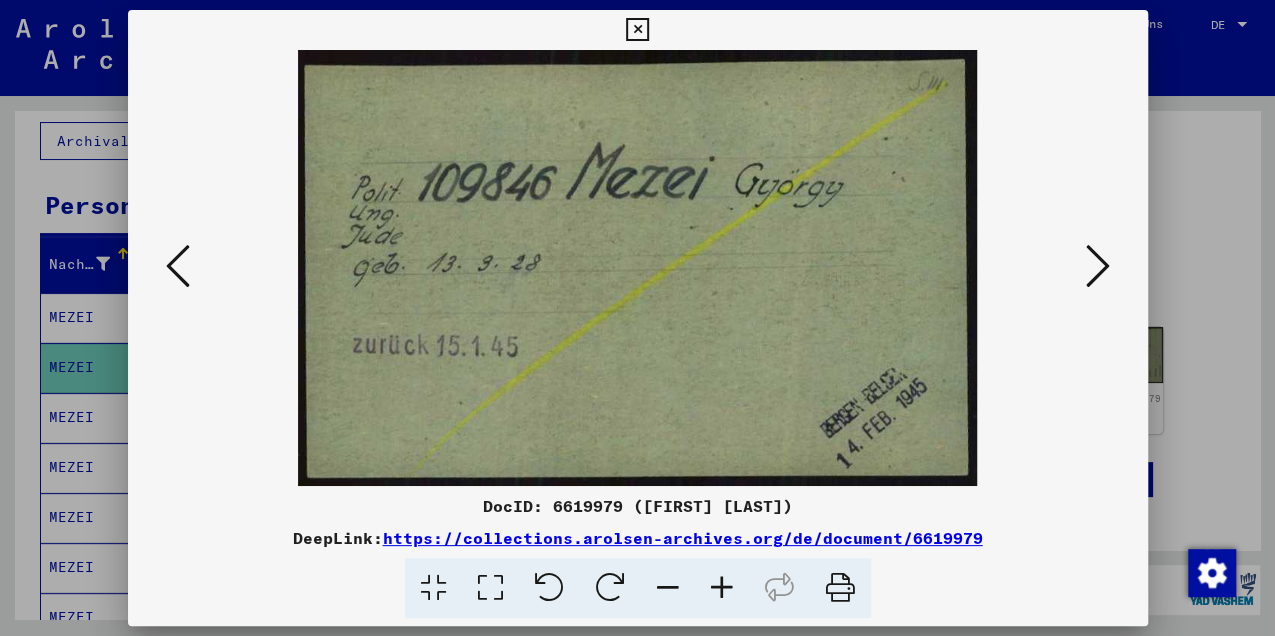 click at bounding box center [1098, 266] 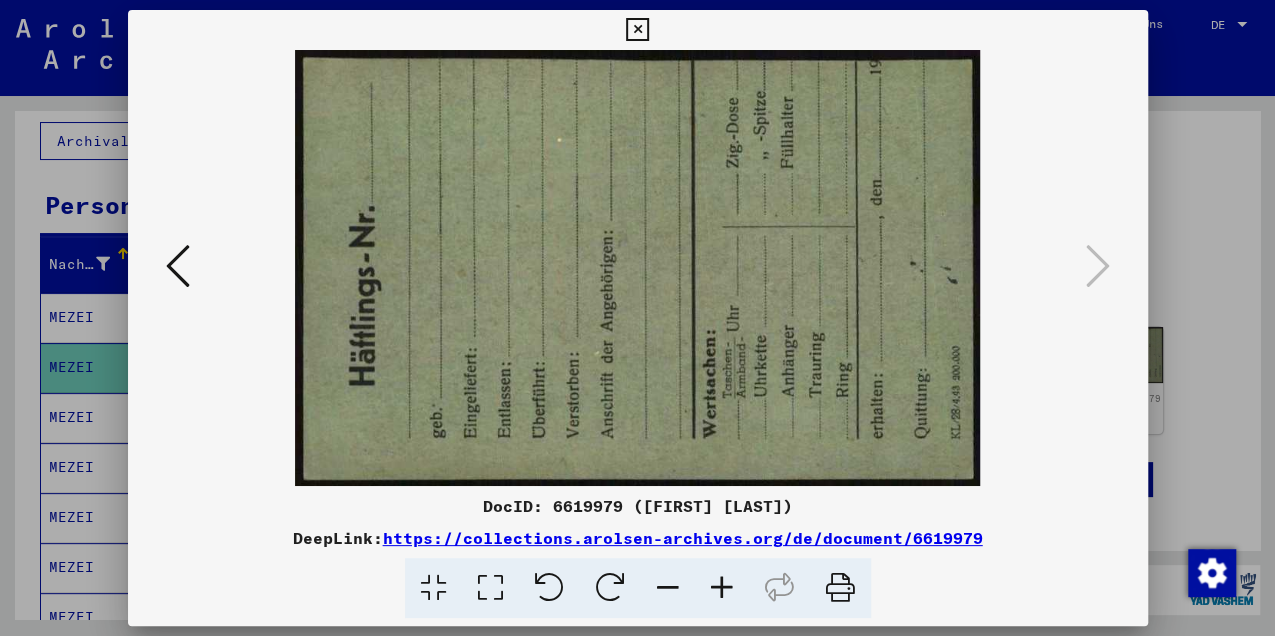 click at bounding box center (637, 30) 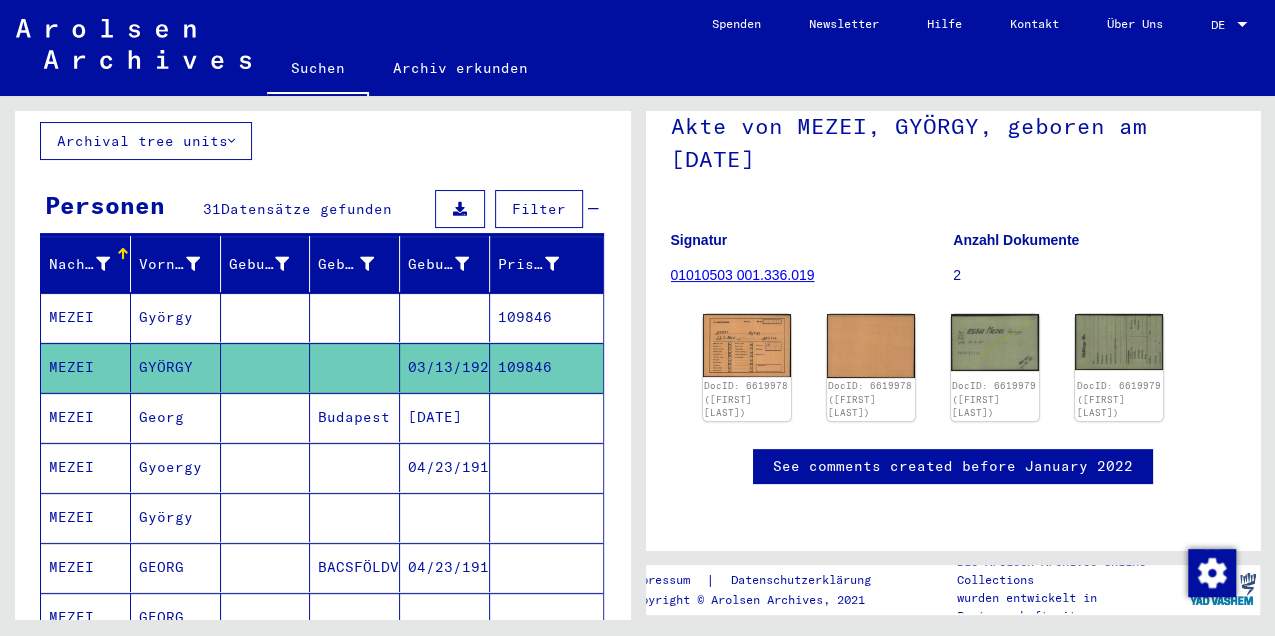 scroll, scrollTop: 533, scrollLeft: 0, axis: vertical 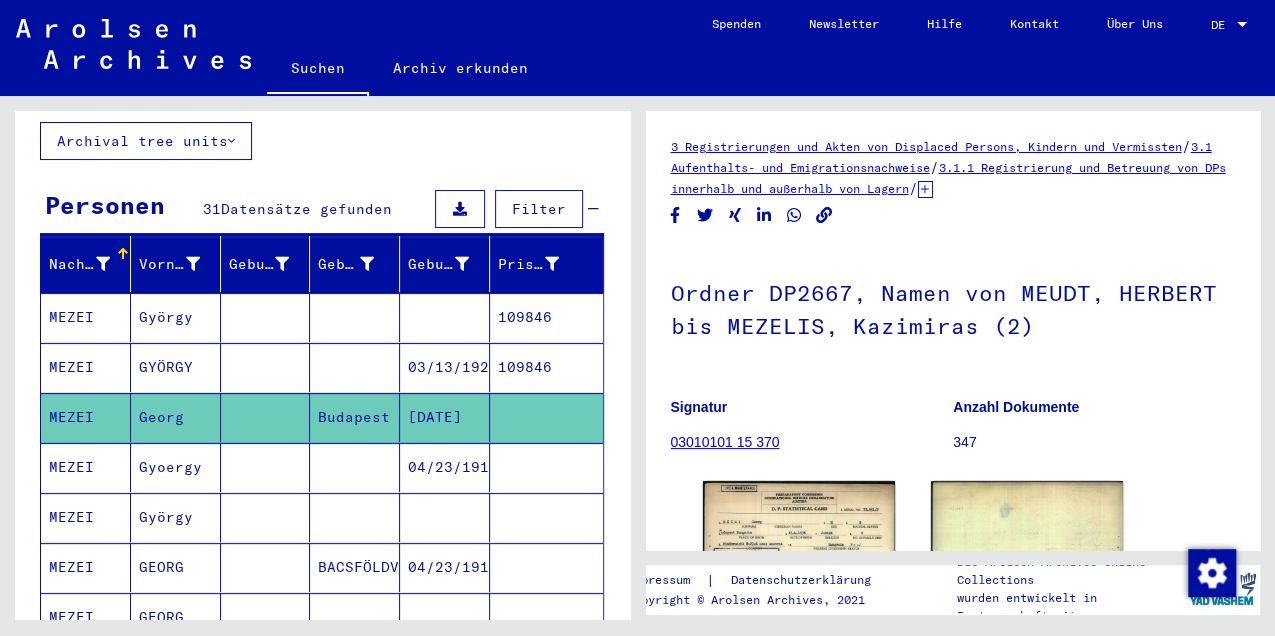 click on "MEZEI" at bounding box center [86, 517] 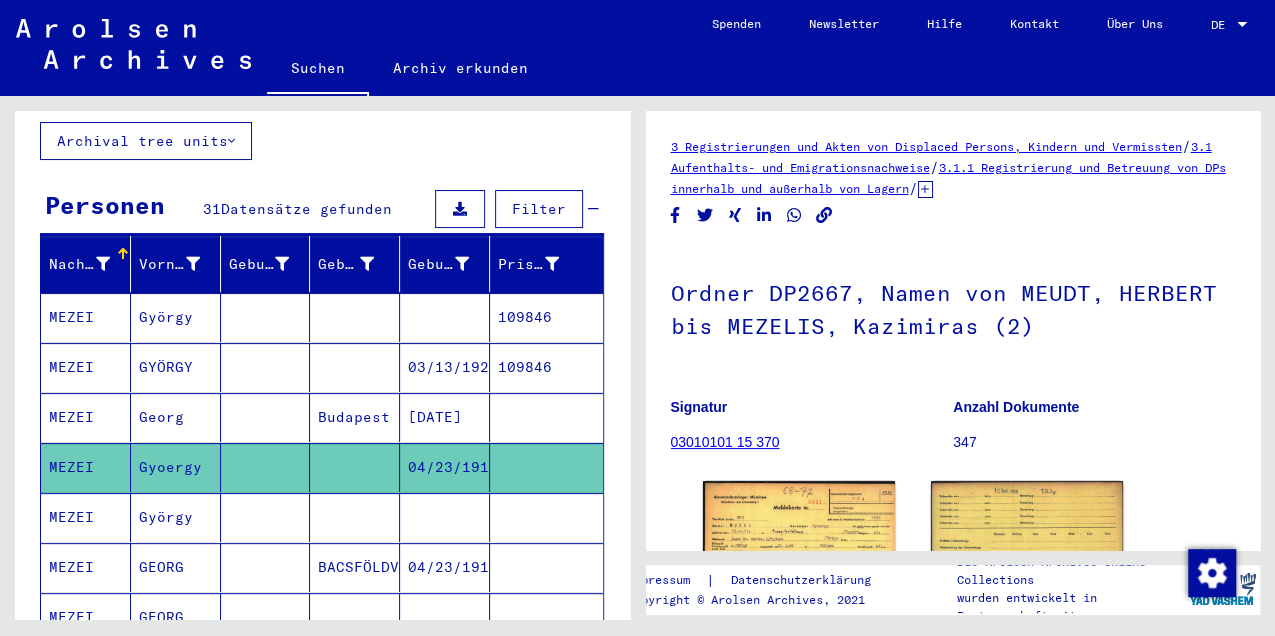 scroll, scrollTop: 0, scrollLeft: 0, axis: both 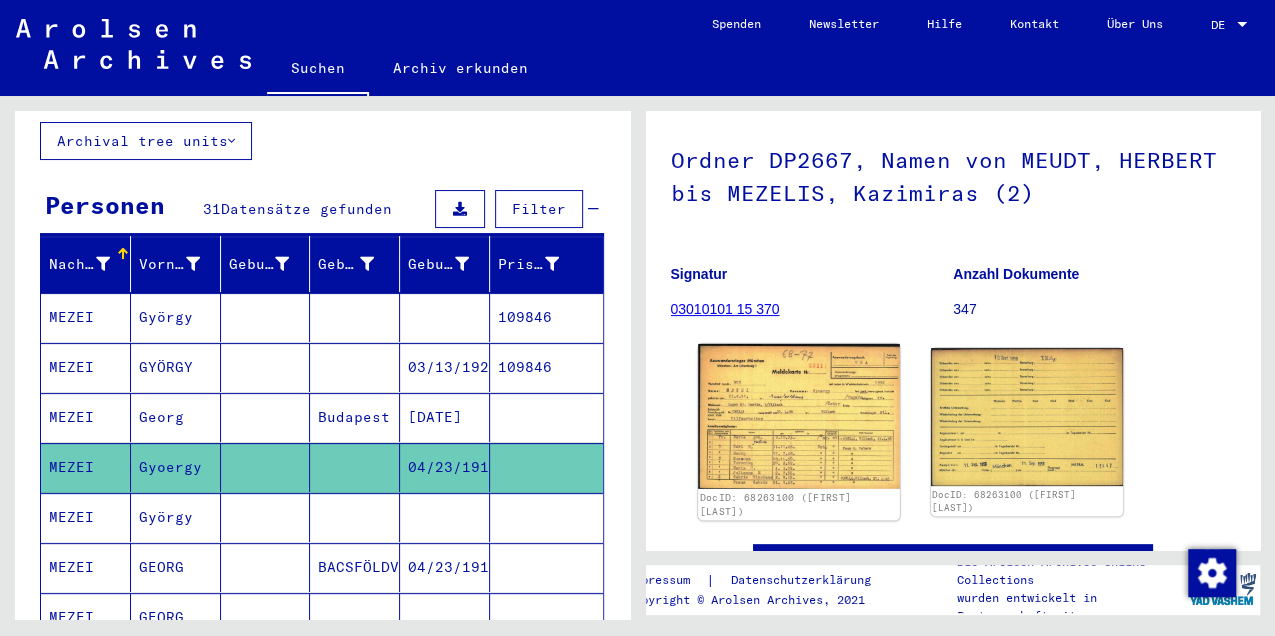 click 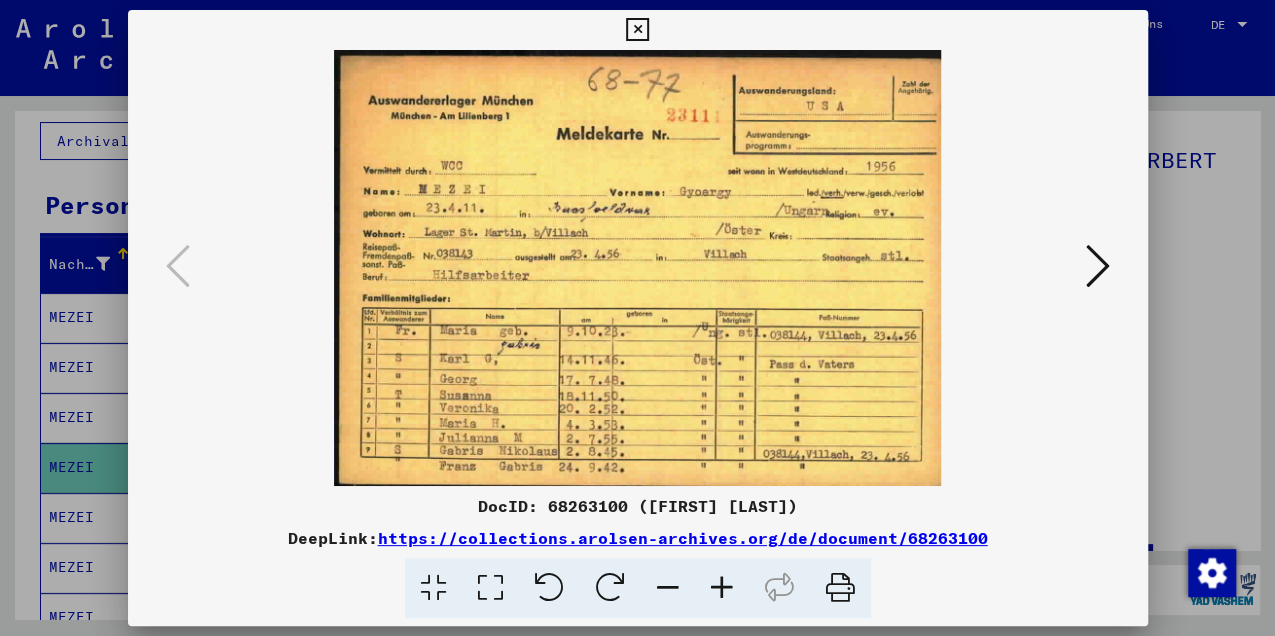 type 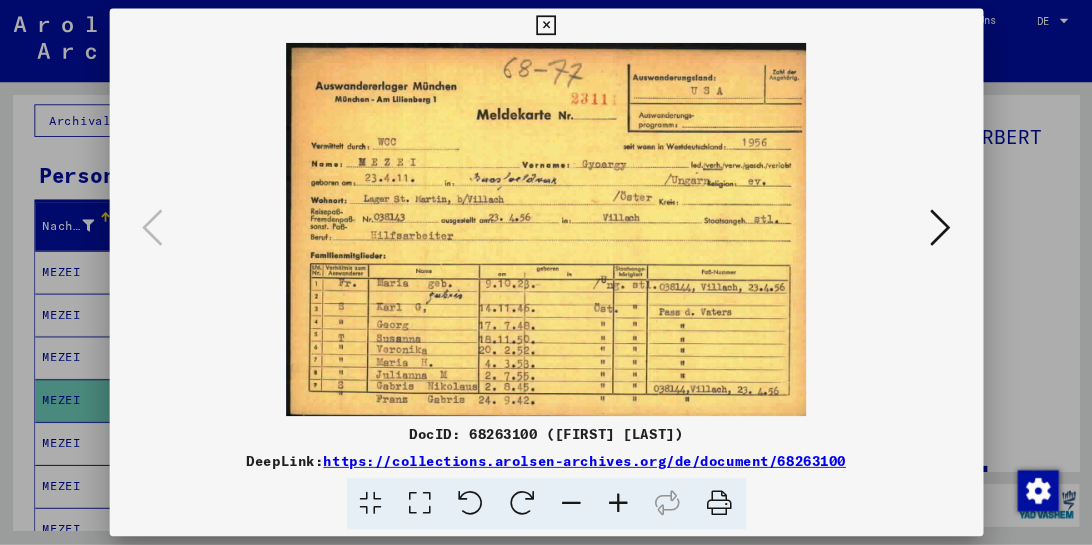 scroll, scrollTop: 133, scrollLeft: 0, axis: vertical 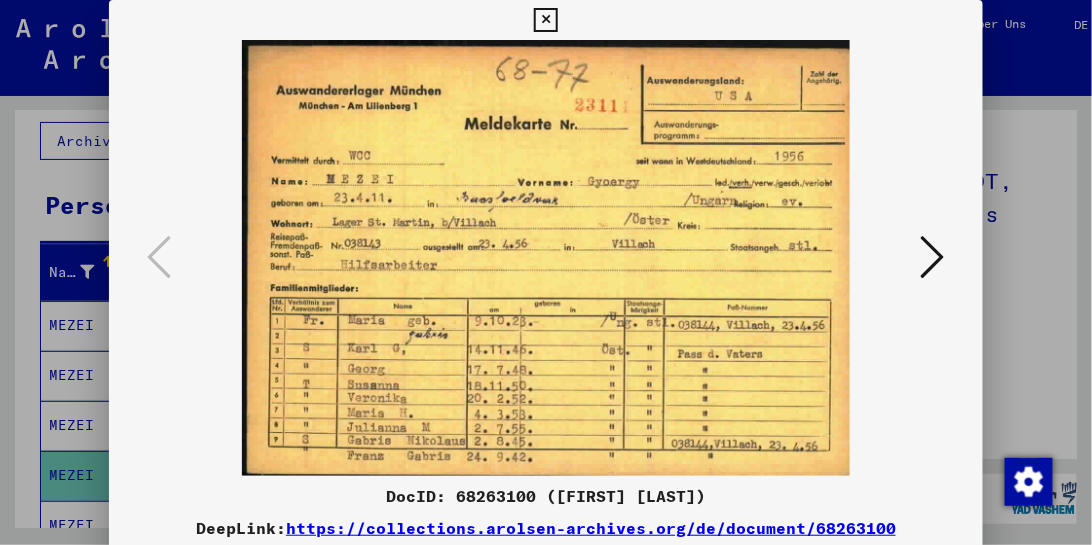 click at bounding box center (933, 257) 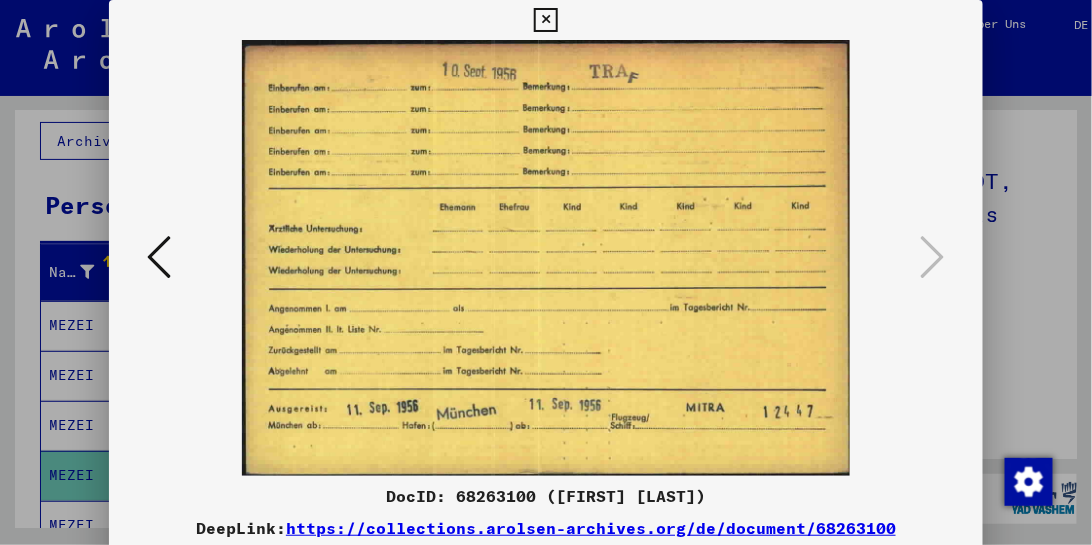 click at bounding box center (545, 20) 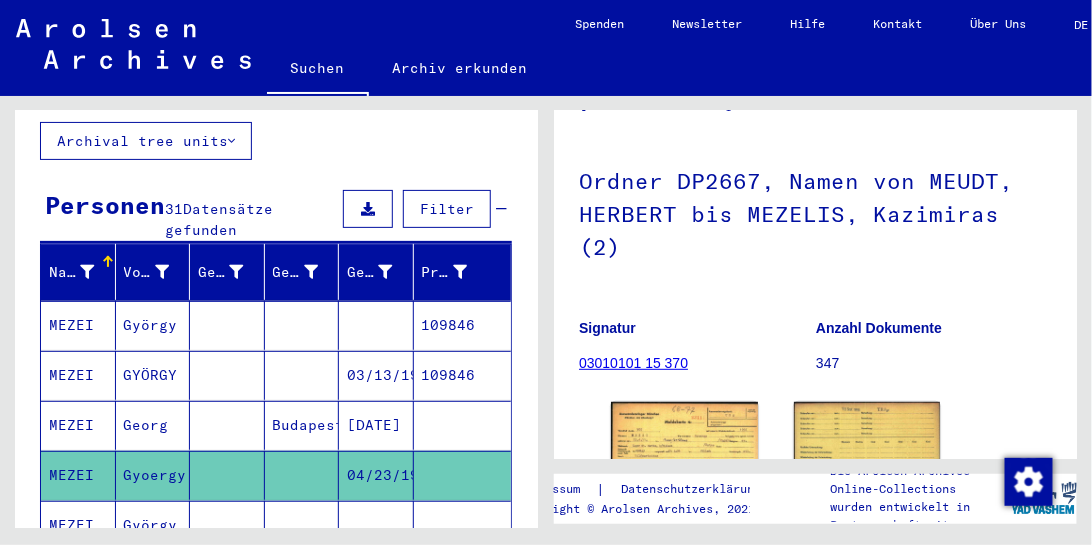 click 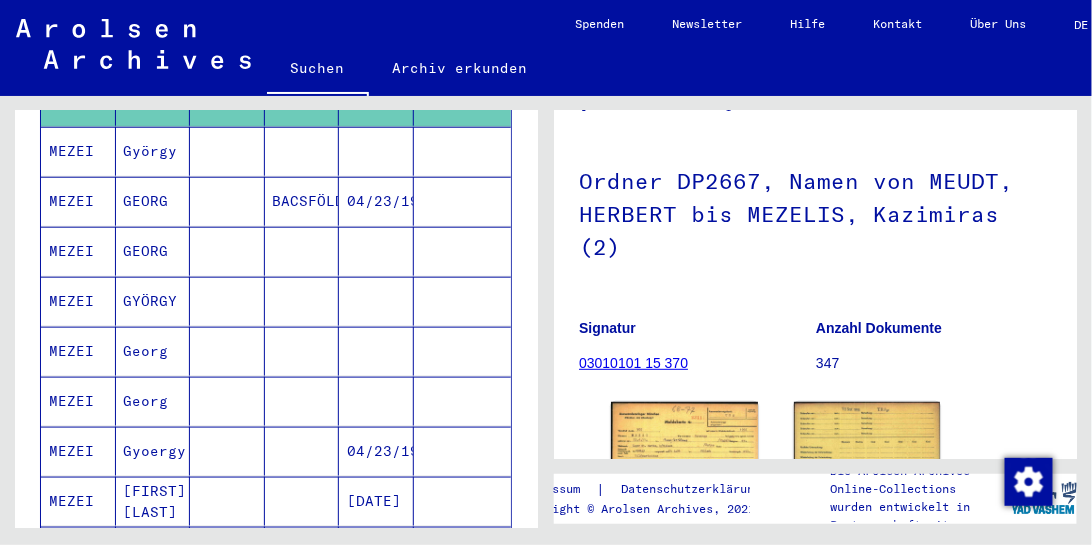 scroll, scrollTop: 533, scrollLeft: 0, axis: vertical 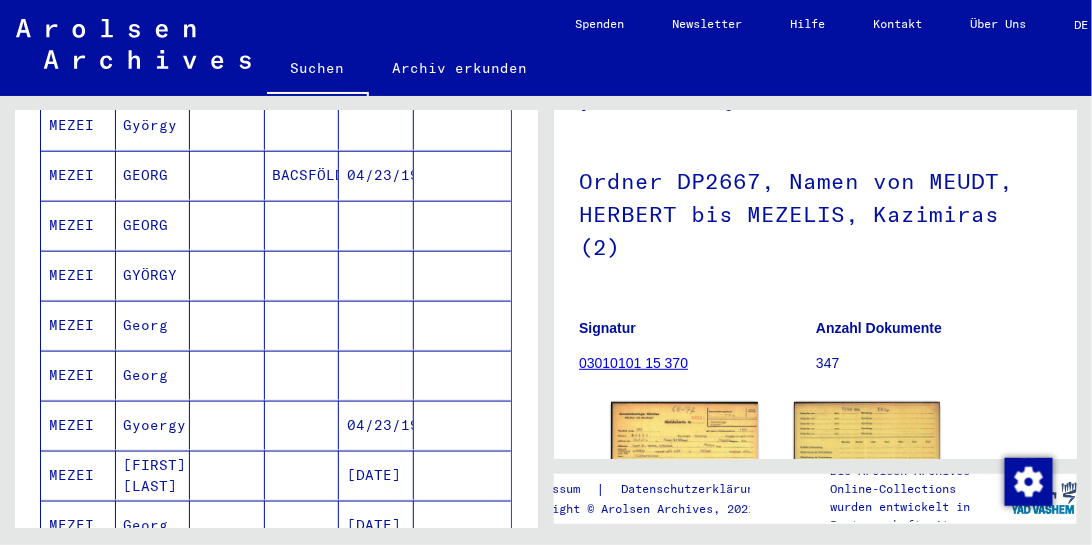 click on "MEZEI" at bounding box center (78, 275) 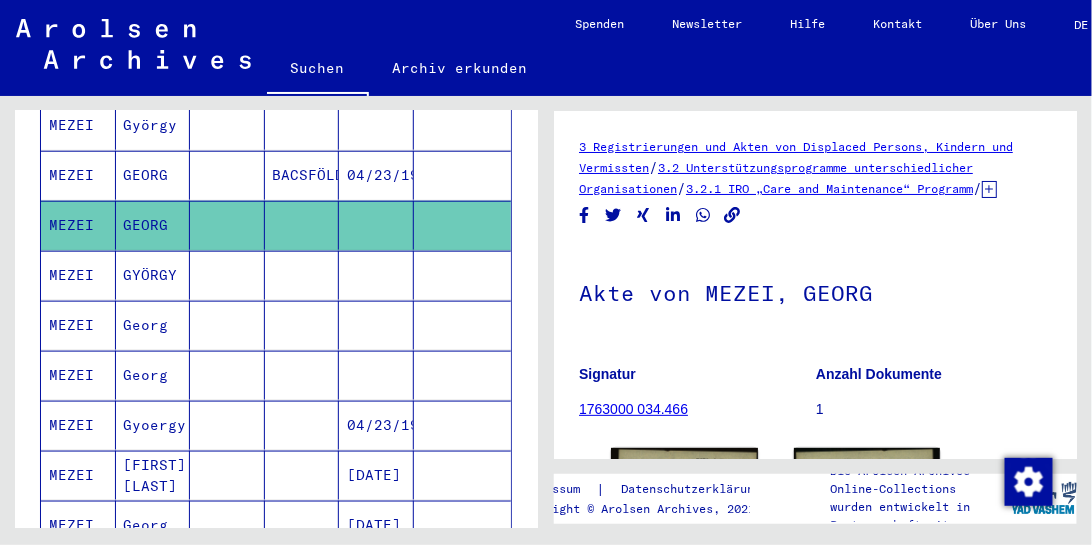 scroll, scrollTop: 0, scrollLeft: 0, axis: both 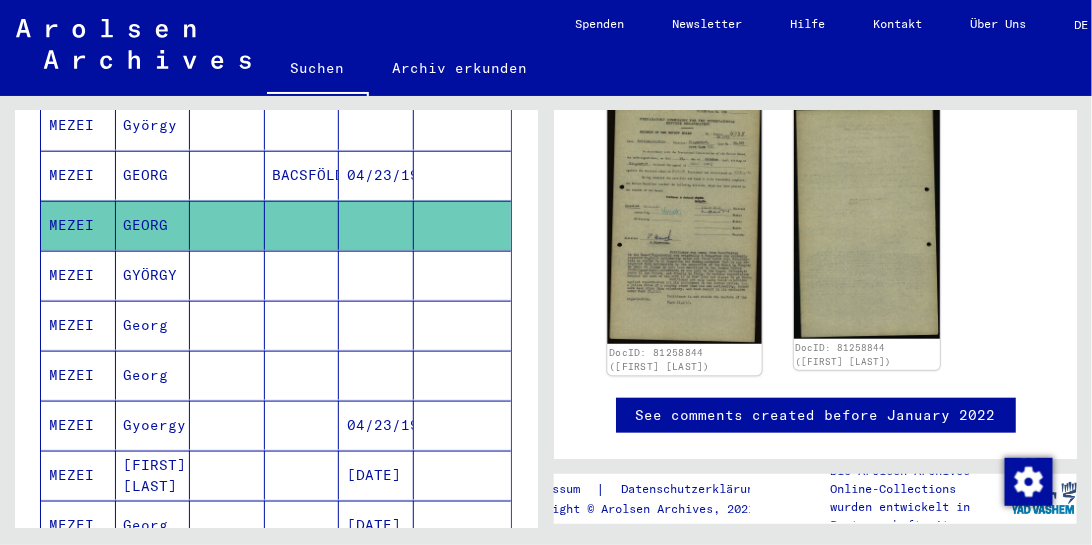 click 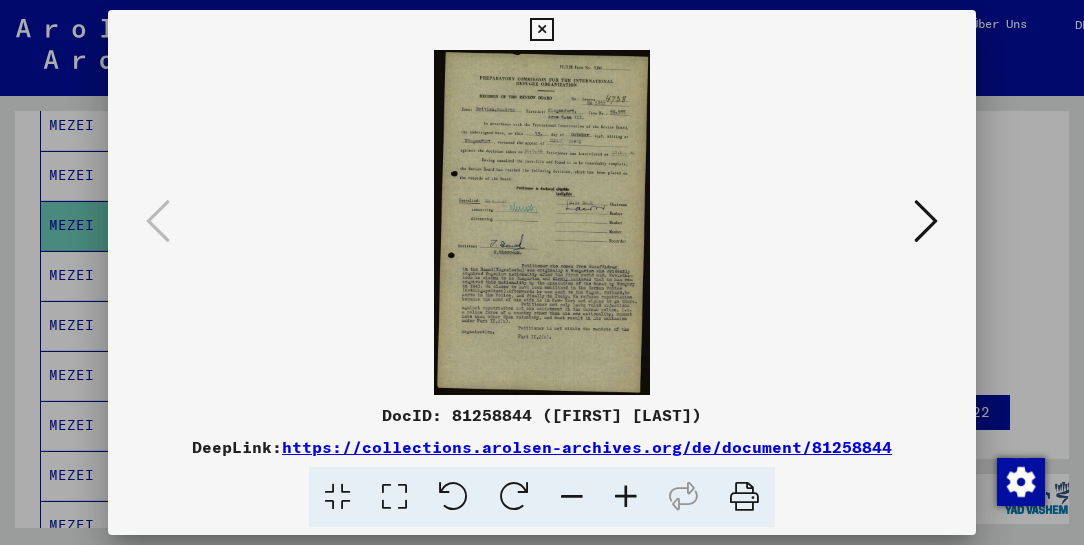 click at bounding box center [541, 222] 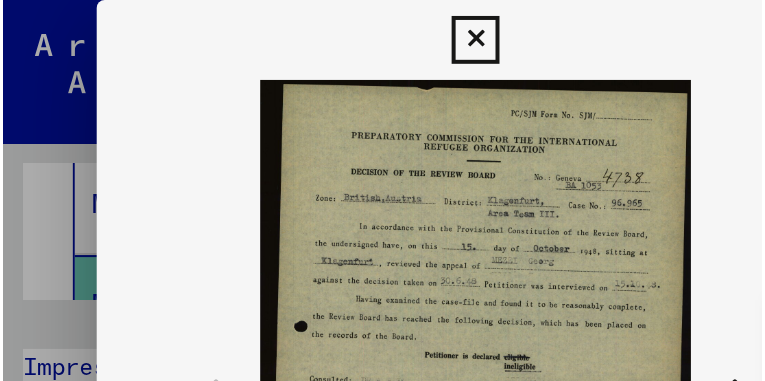 scroll, scrollTop: 595, scrollLeft: 0, axis: vertical 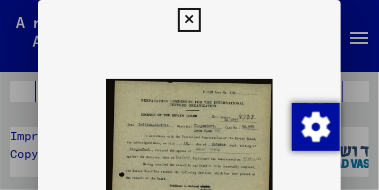 click at bounding box center [189, 20] 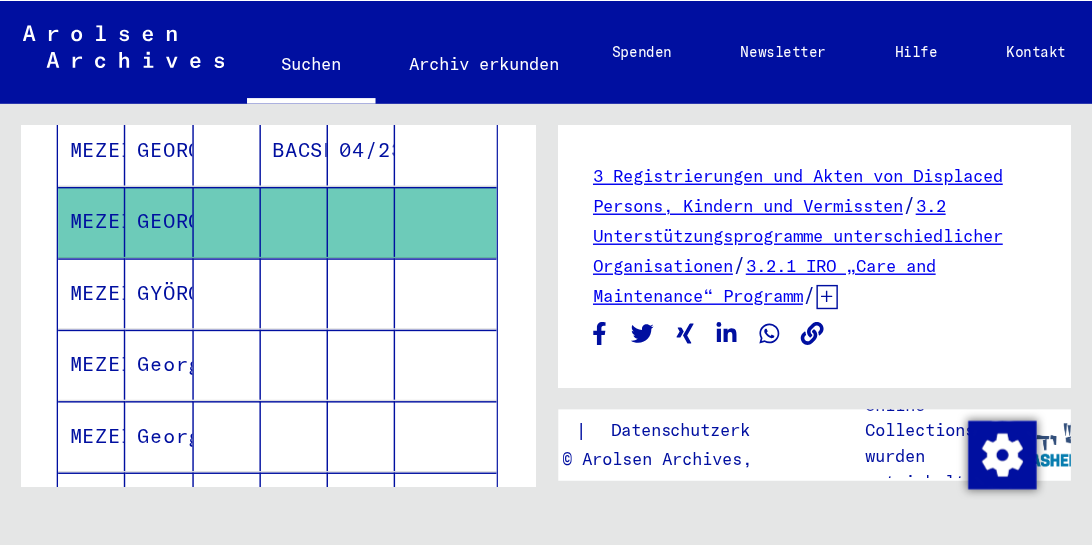 scroll, scrollTop: 591, scrollLeft: 0, axis: vertical 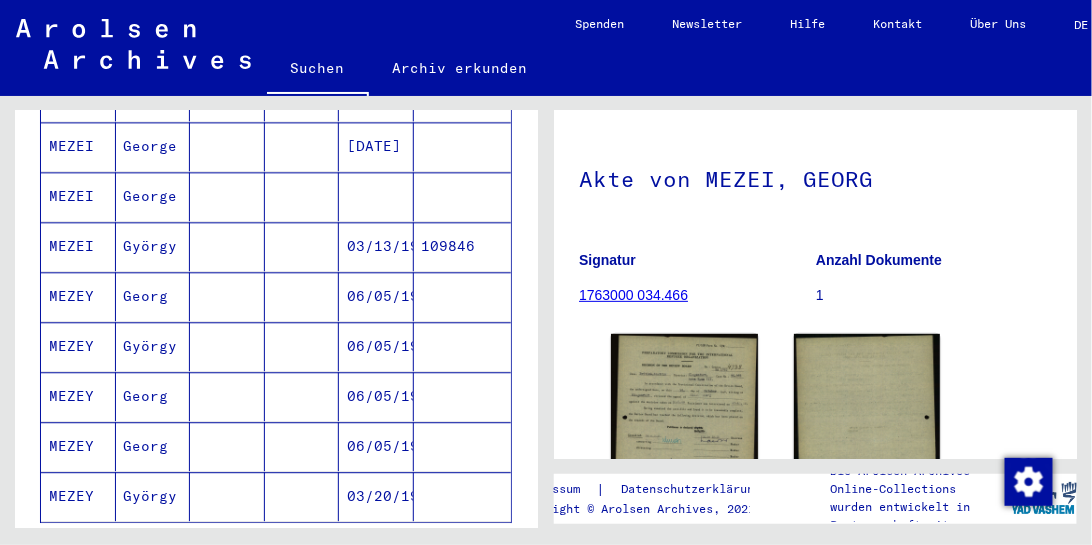 click 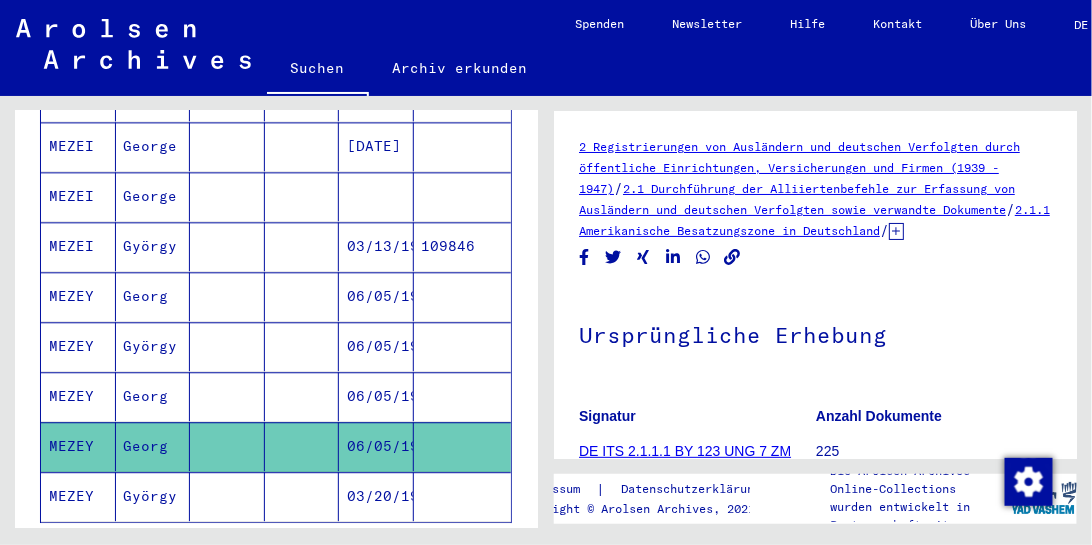 scroll, scrollTop: 0, scrollLeft: 0, axis: both 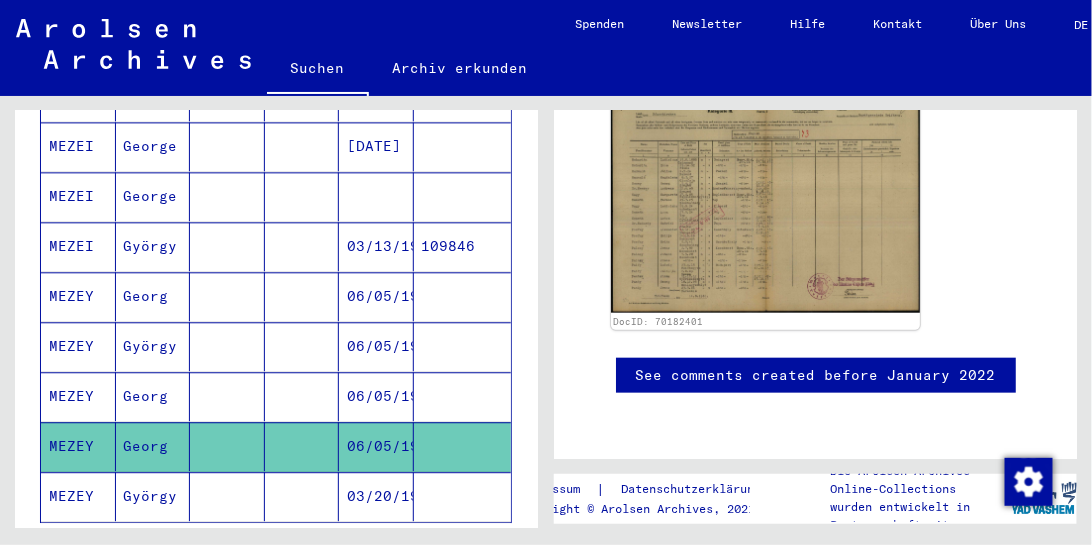 click on "MEZEY" at bounding box center (78, 446) 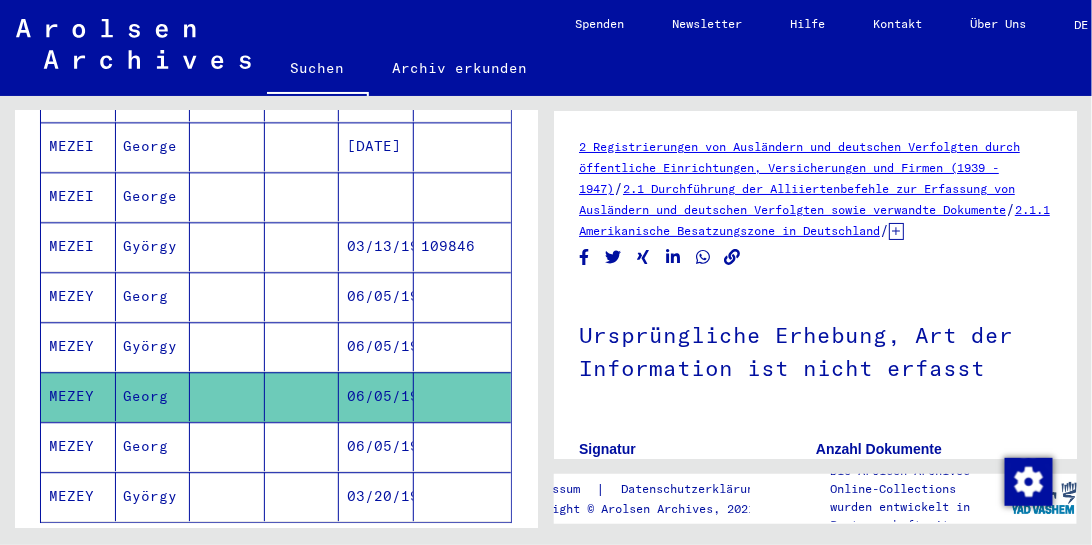scroll, scrollTop: 0, scrollLeft: 0, axis: both 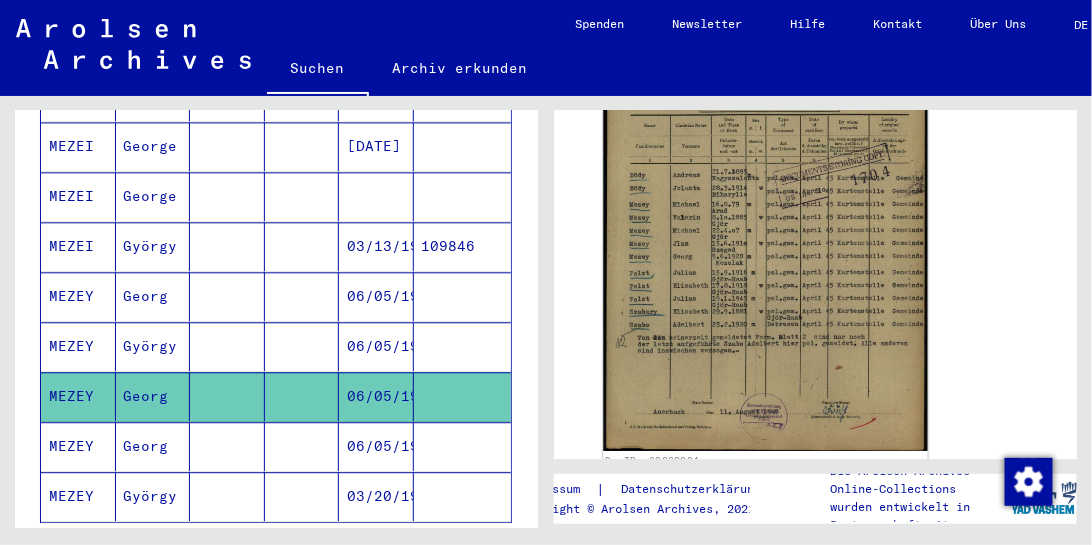 click 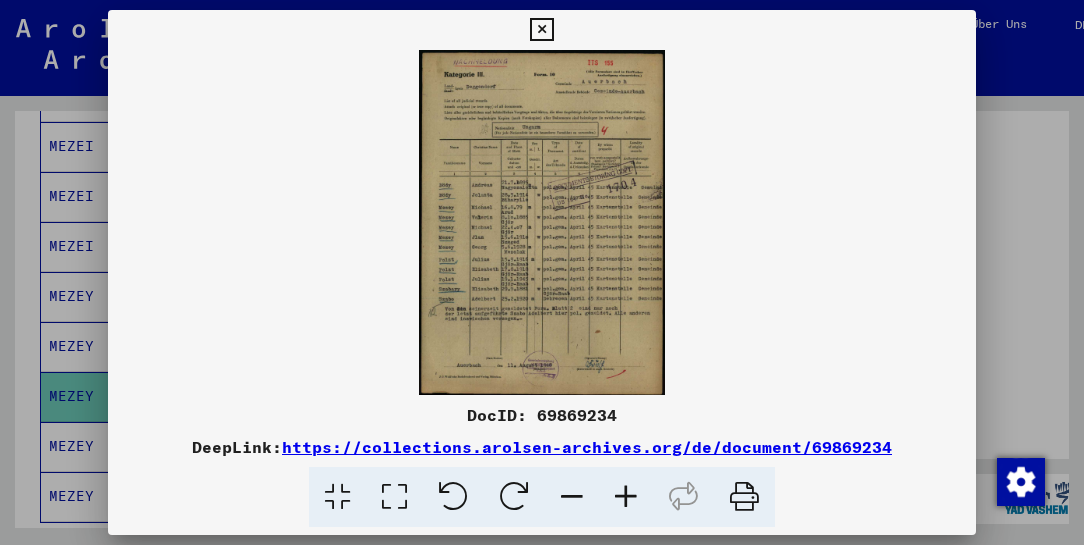 type 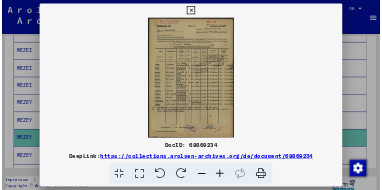 scroll, scrollTop: 1225, scrollLeft: 0, axis: vertical 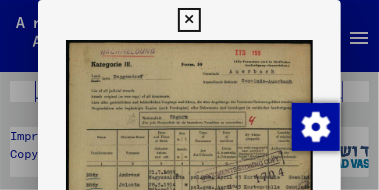 drag, startPoint x: 219, startPoint y: 104, endPoint x: 214, endPoint y: 43, distance: 61.204575 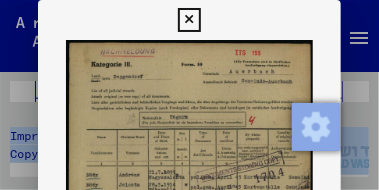 drag, startPoint x: 377, startPoint y: 59, endPoint x: 382, endPoint y: 116, distance: 57.21888 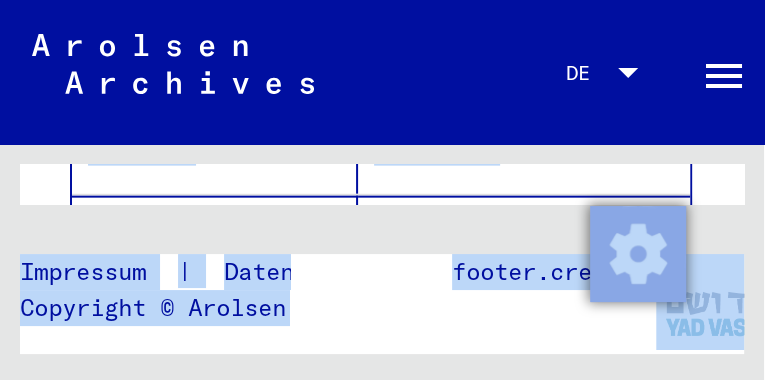 scroll, scrollTop: 22, scrollLeft: 0, axis: vertical 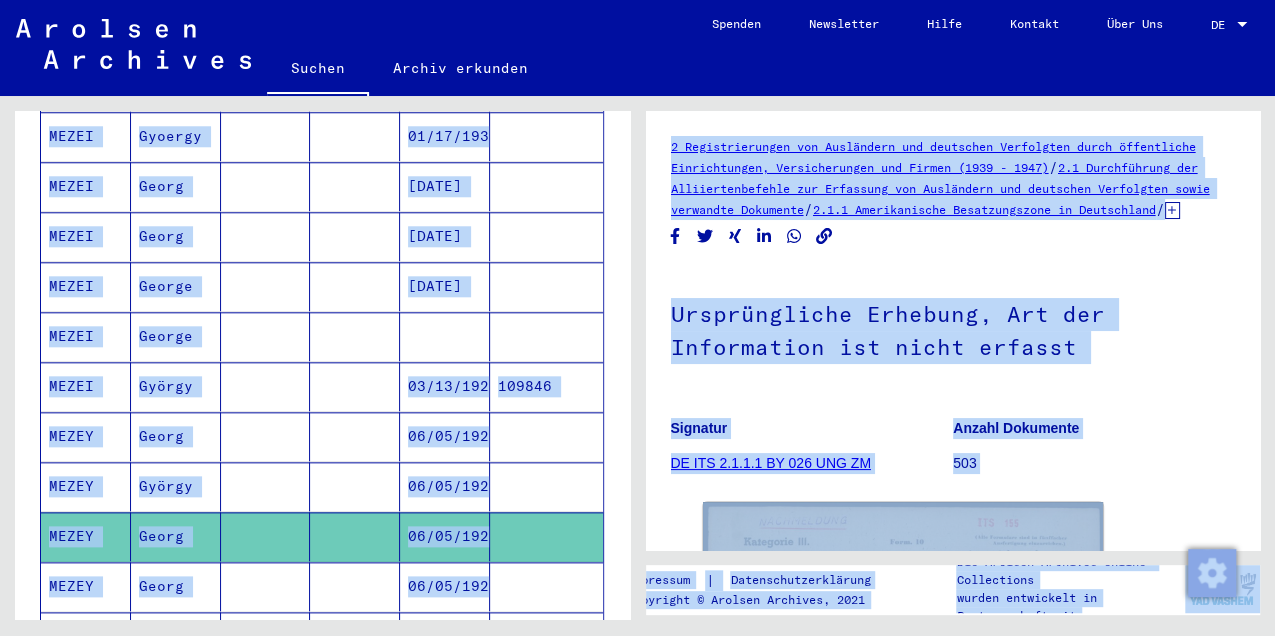 click on "MEZEY" at bounding box center [86, 536] 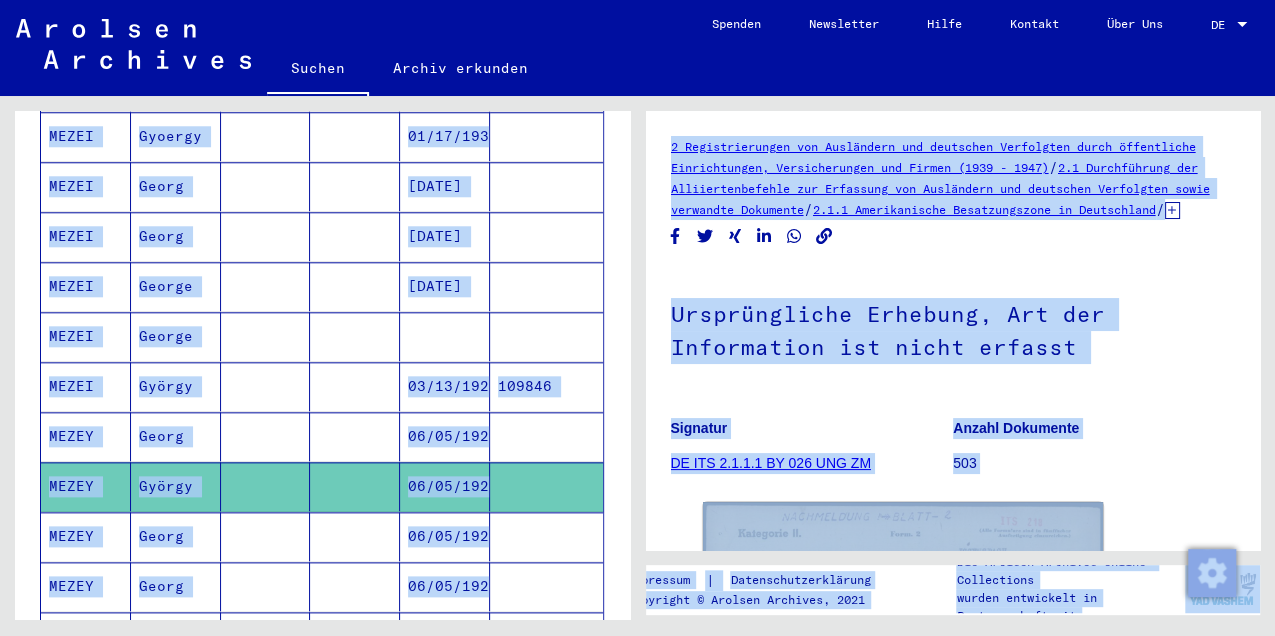 scroll, scrollTop: 0, scrollLeft: 0, axis: both 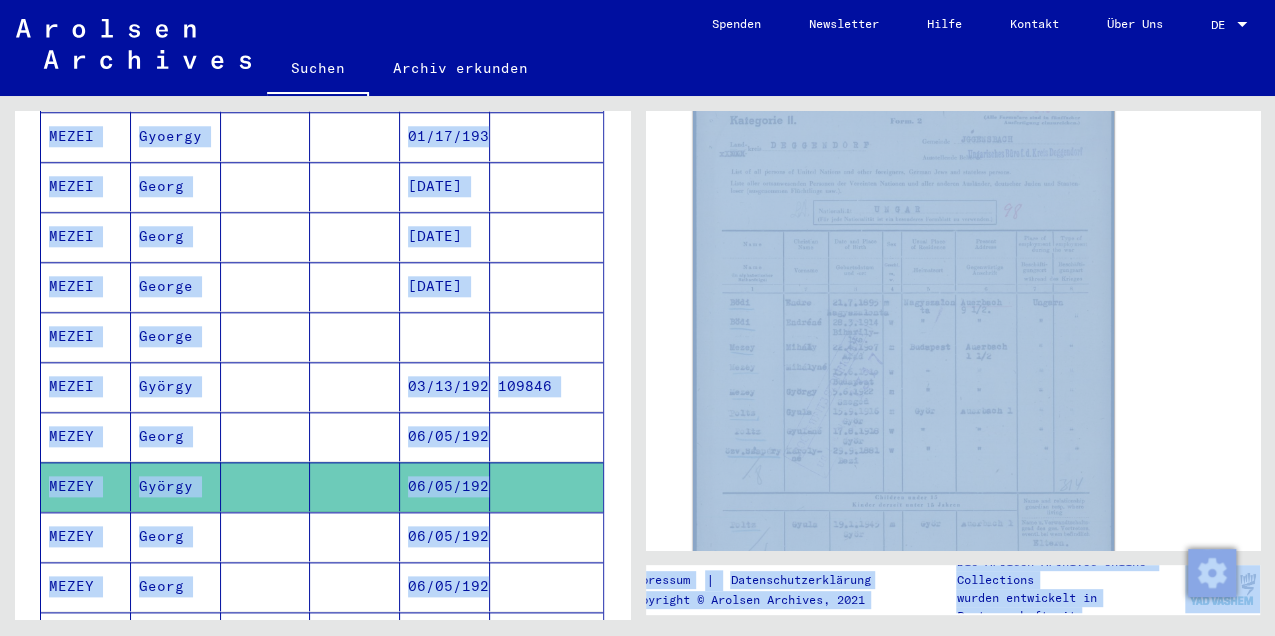 click 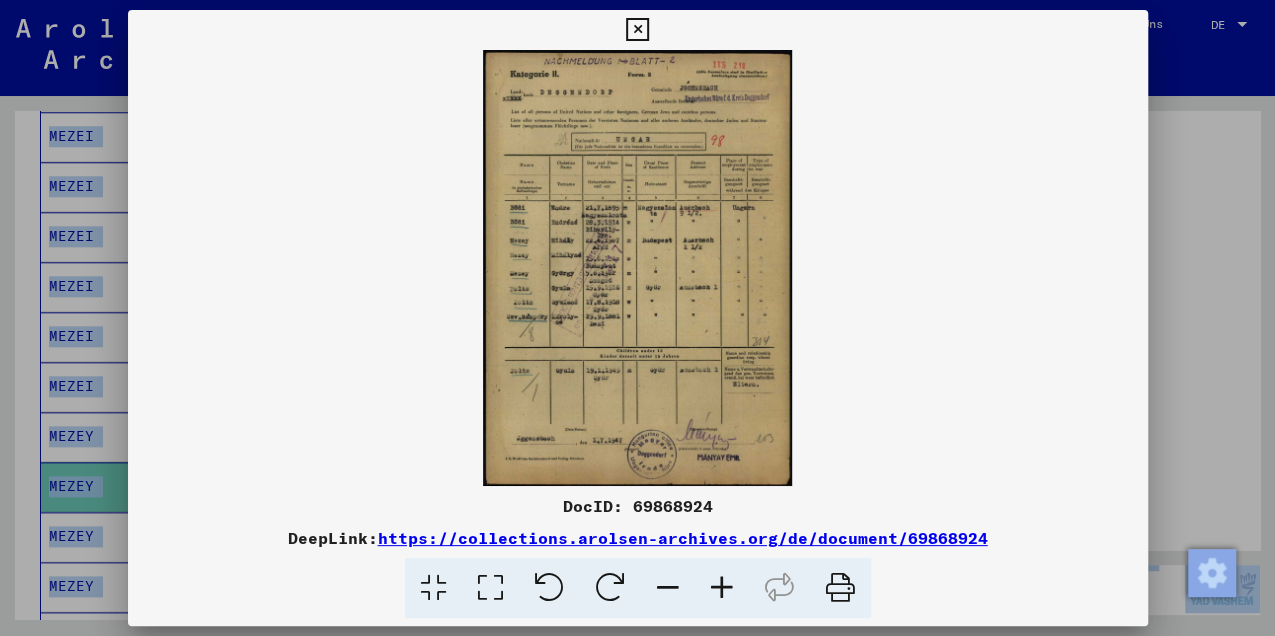 type 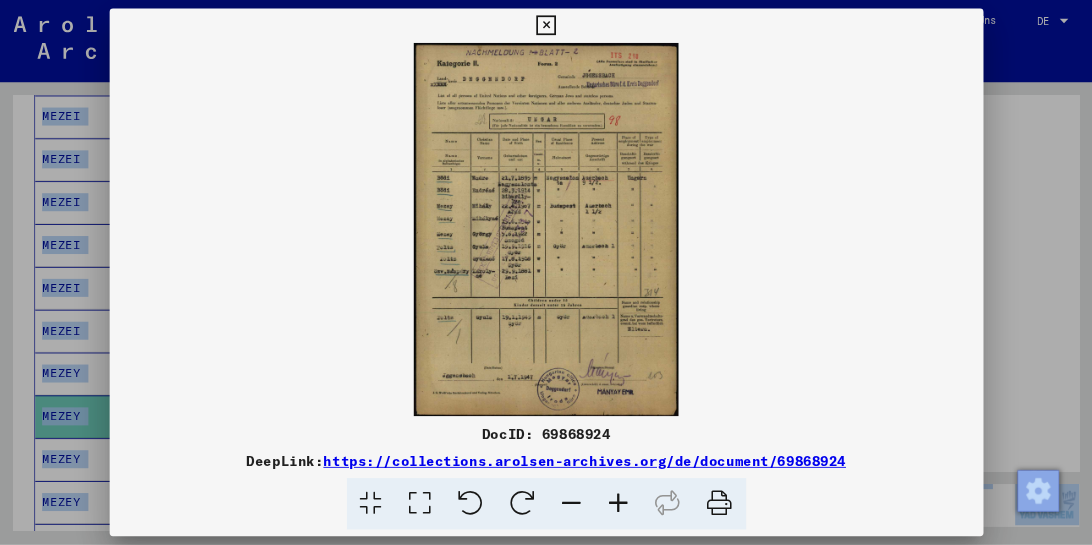 scroll, scrollTop: 1014, scrollLeft: 0, axis: vertical 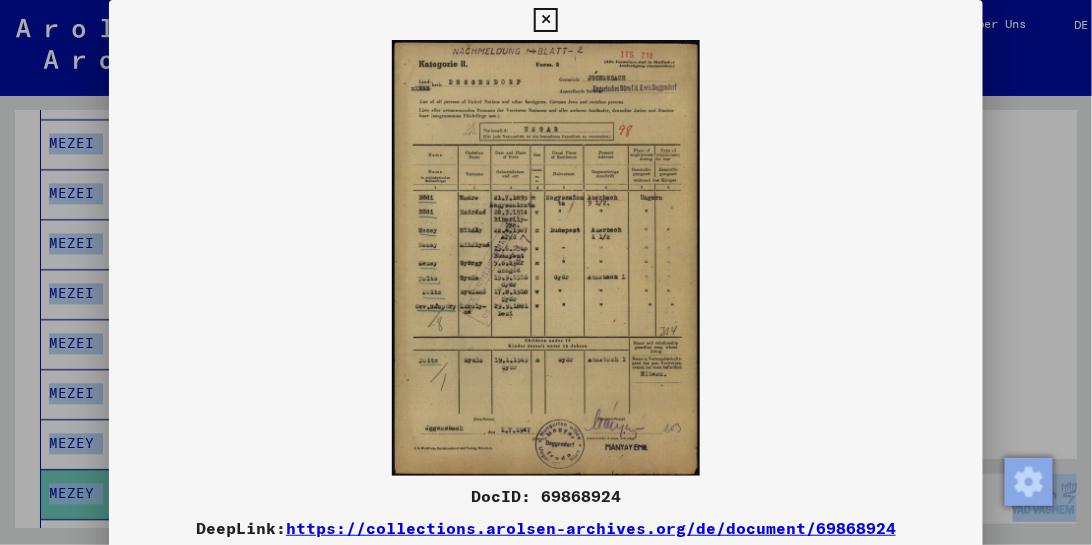 click on "https://collections.arolsen-archives.org/de/document/69868924" at bounding box center [591, 528] 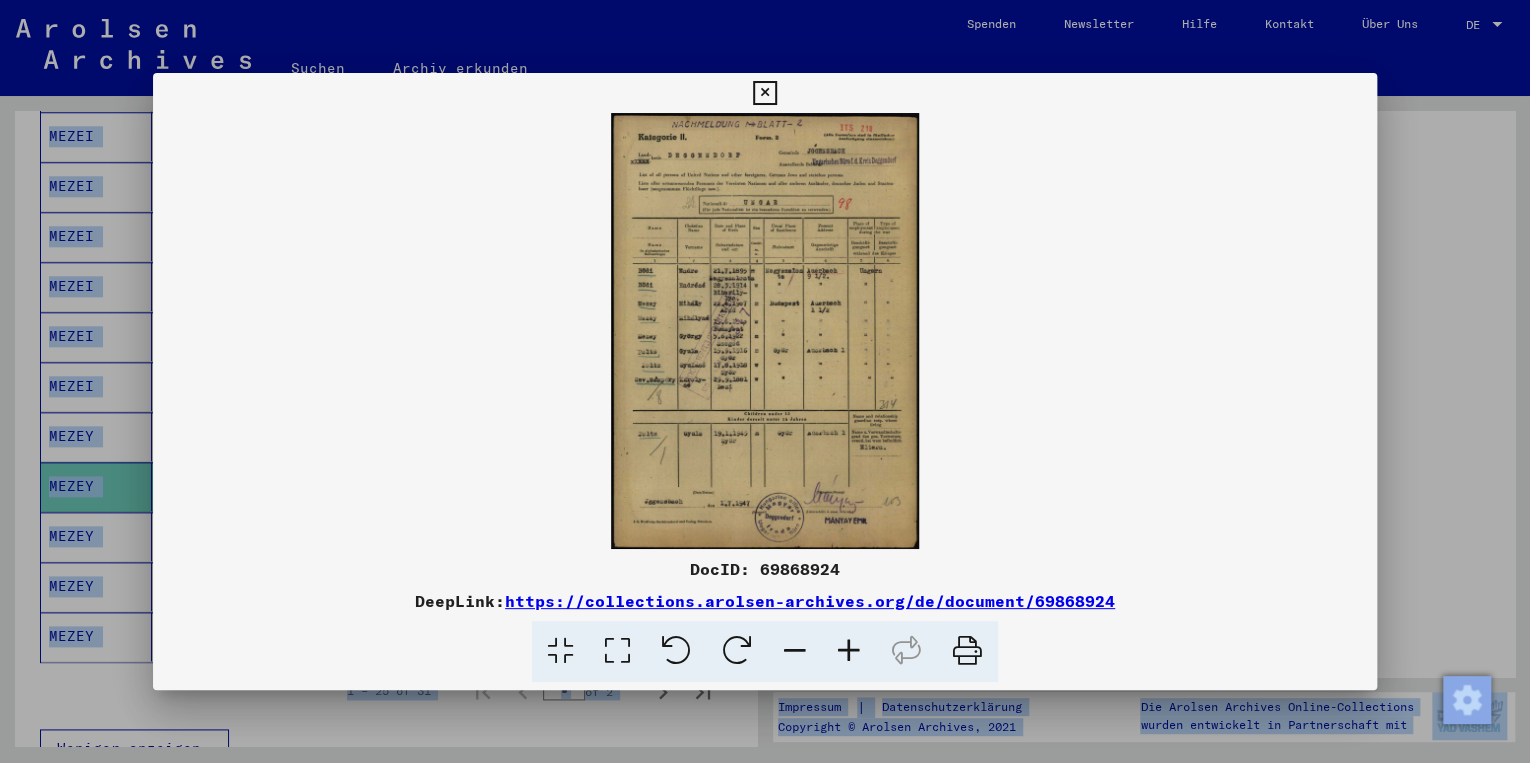 scroll, scrollTop: 1014, scrollLeft: 0, axis: vertical 